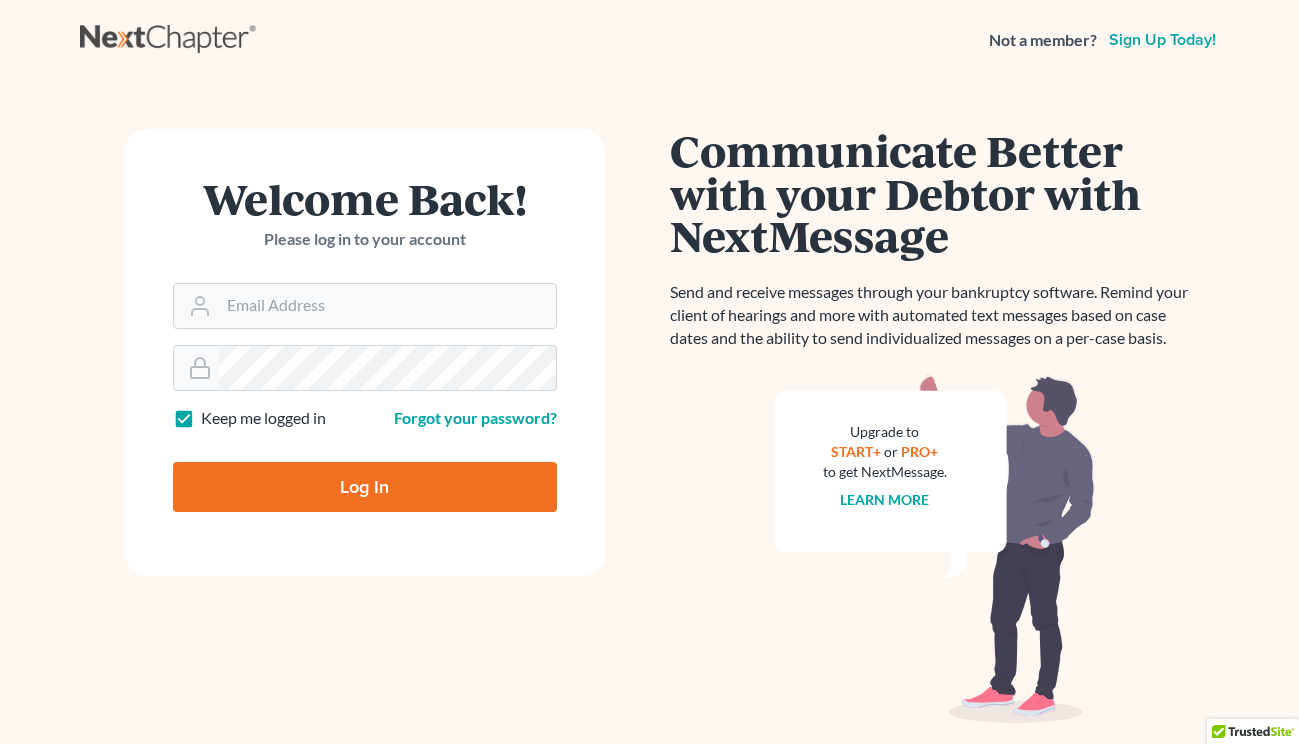 scroll, scrollTop: 0, scrollLeft: 0, axis: both 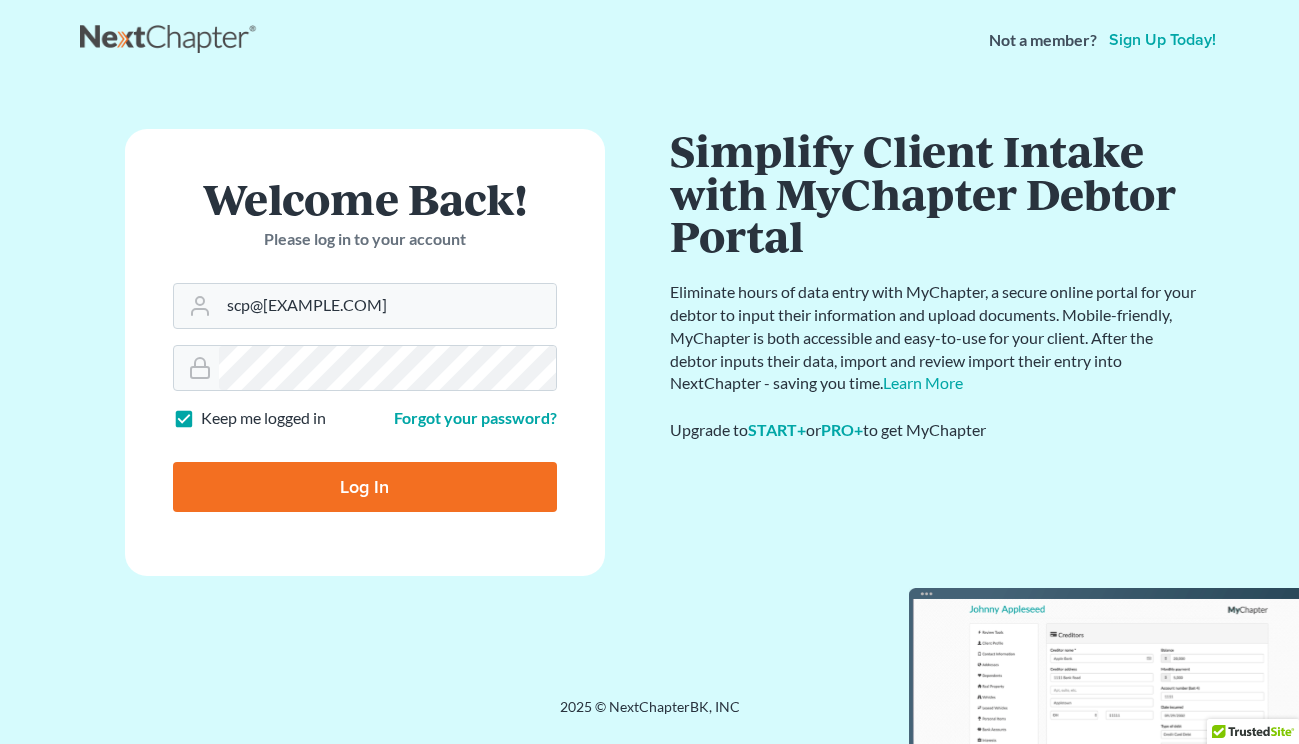 click on "Log In" at bounding box center (365, 487) 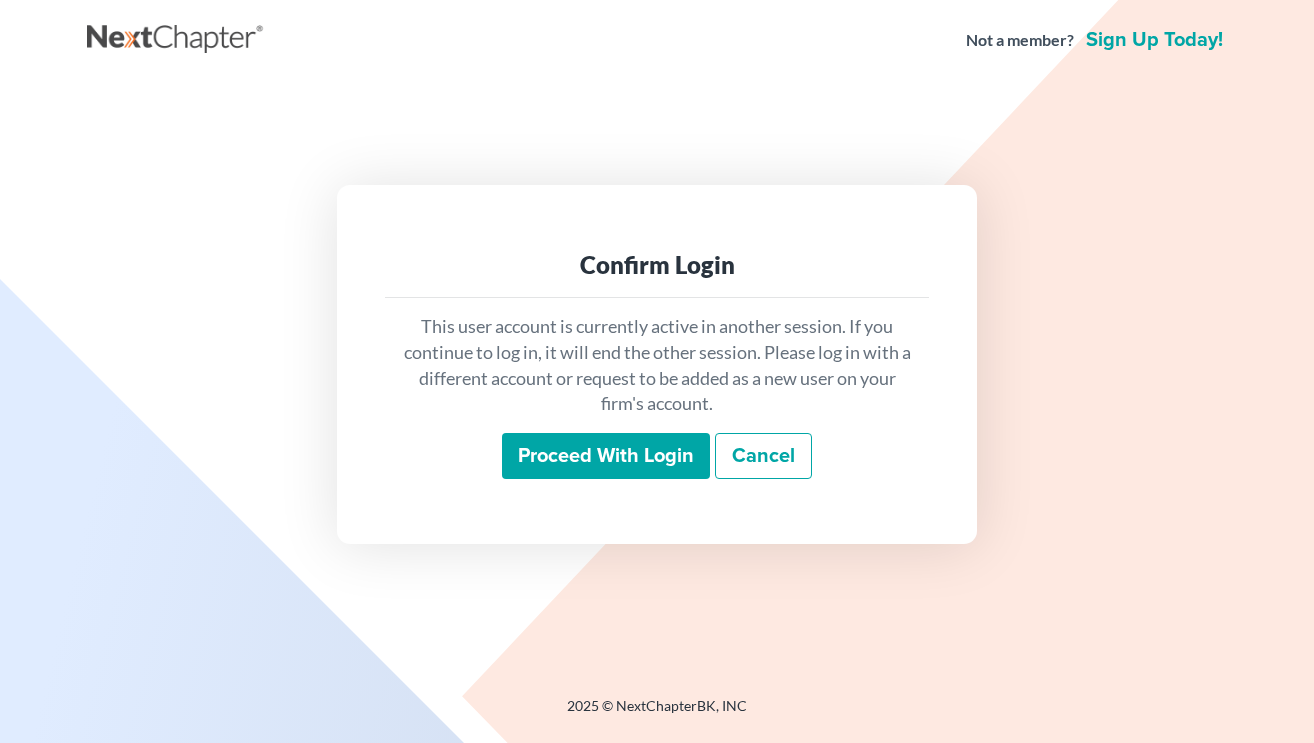 scroll, scrollTop: 0, scrollLeft: 0, axis: both 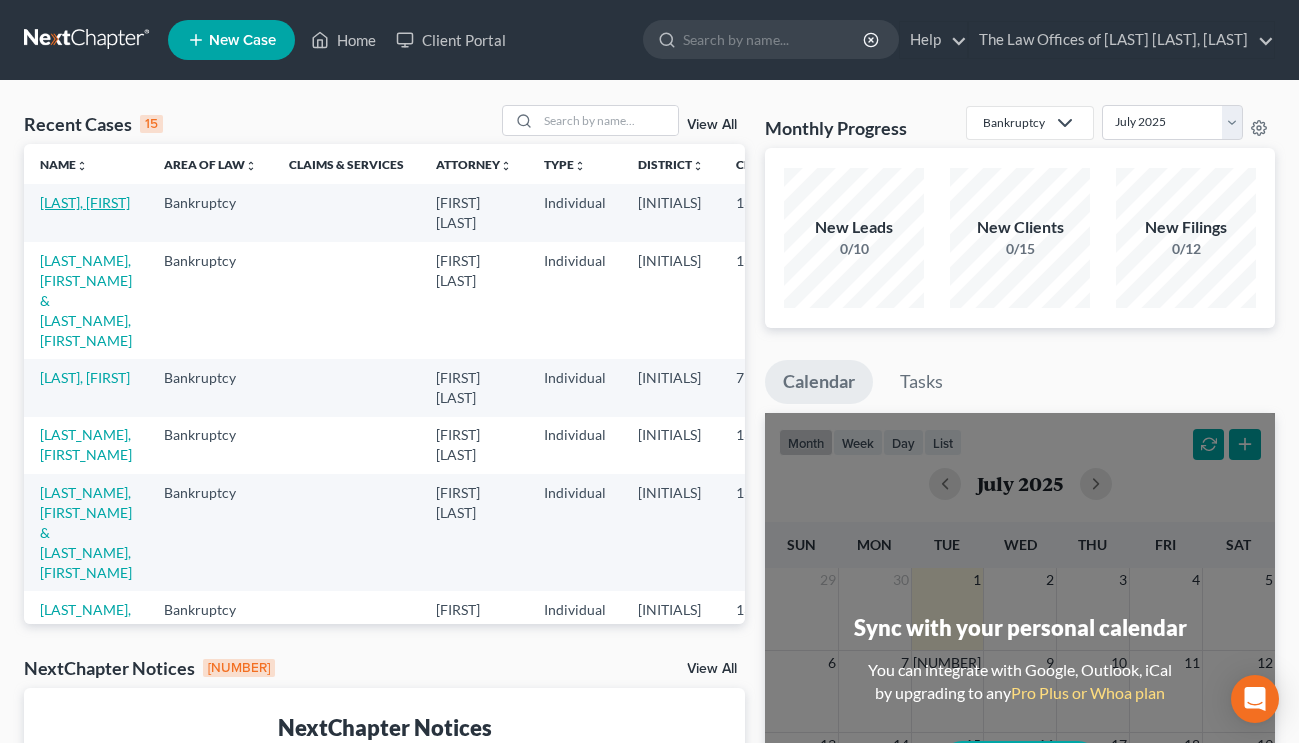 click on "[LAST], [FIRST]" at bounding box center [67, 212] 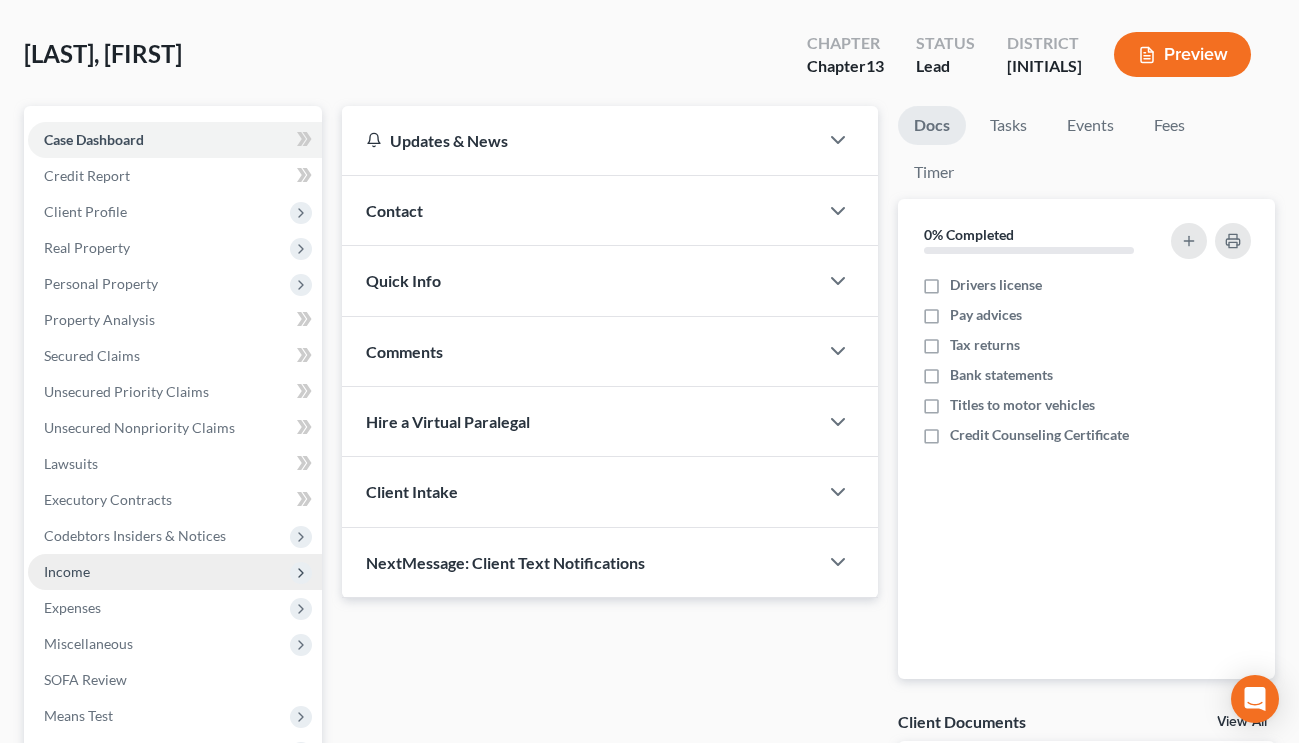 scroll, scrollTop: 354, scrollLeft: 0, axis: vertical 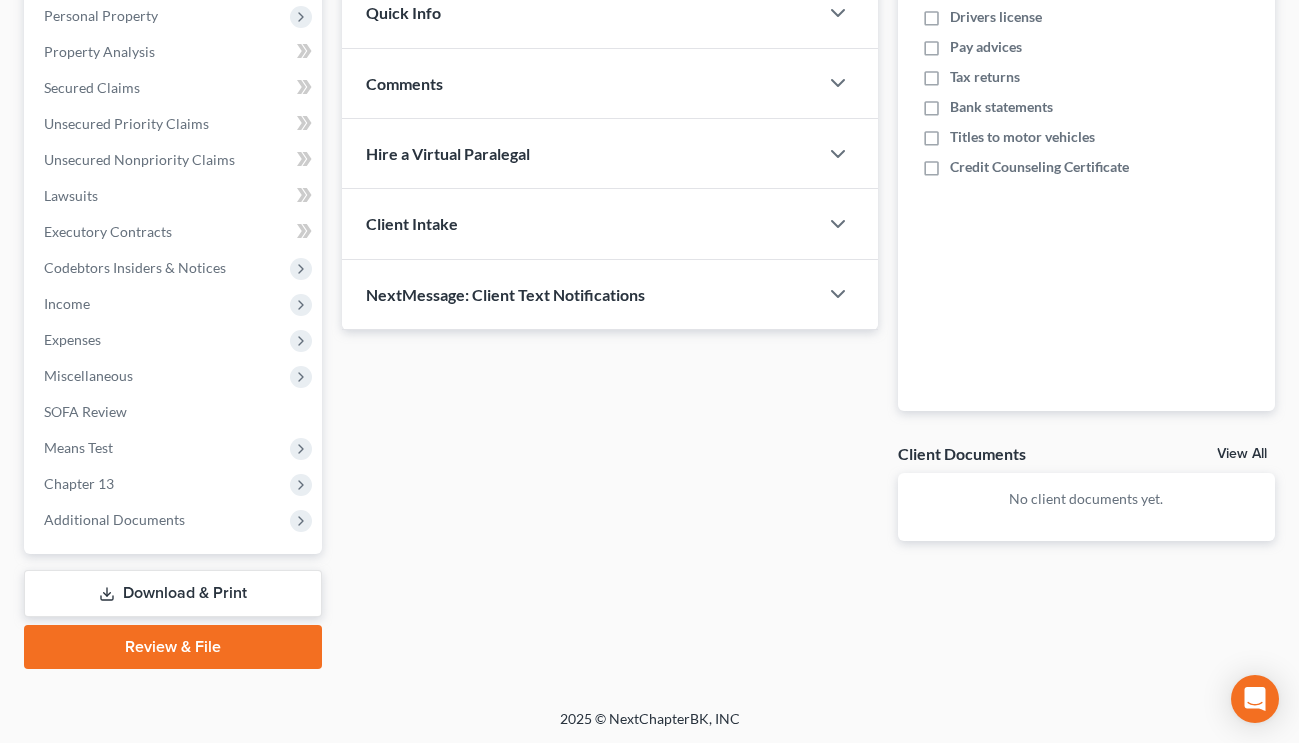 click on "Review & File" at bounding box center [173, 647] 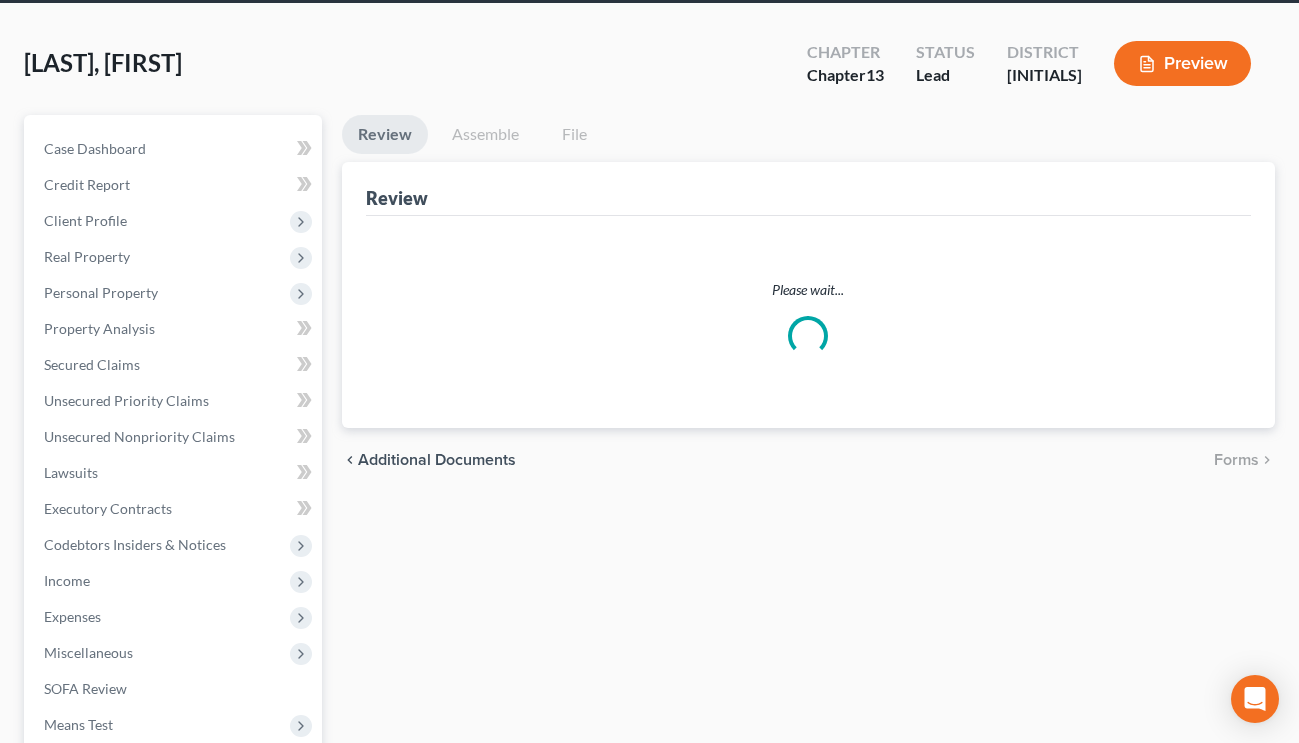 scroll, scrollTop: 0, scrollLeft: 0, axis: both 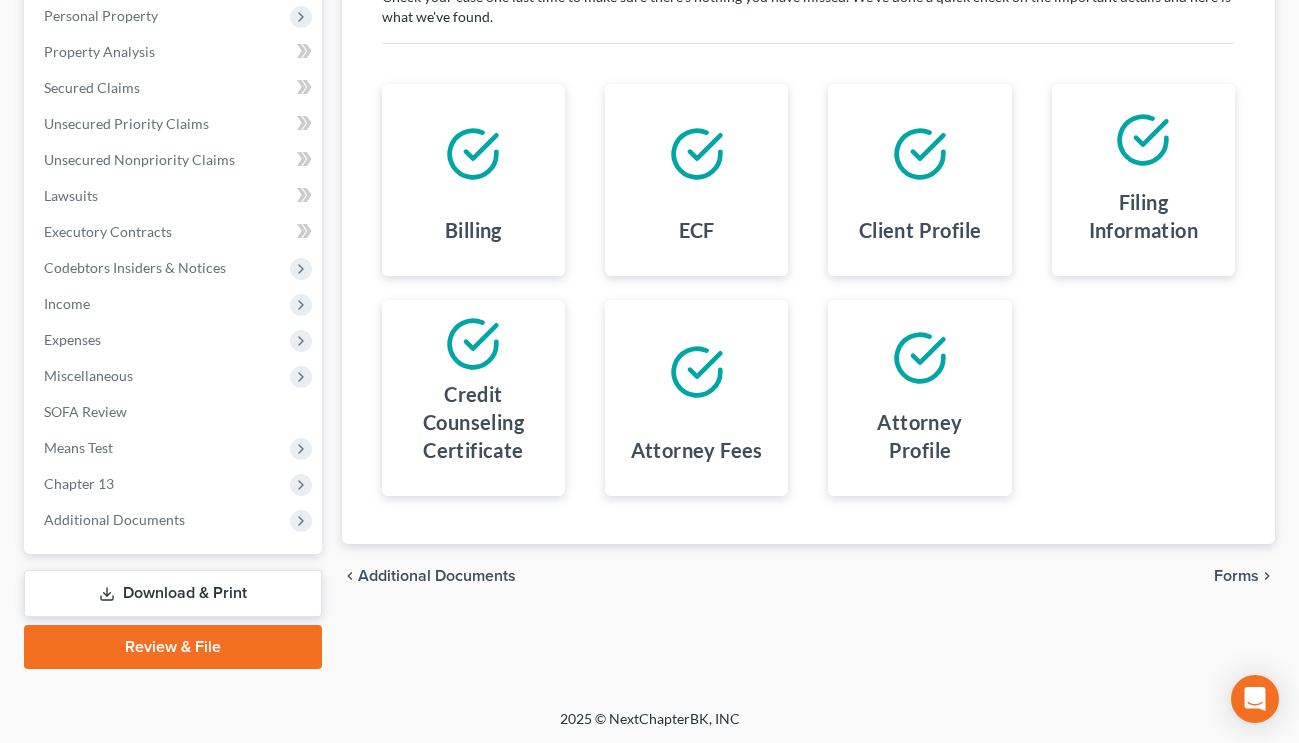 click on "Download & Print" at bounding box center (173, 593) 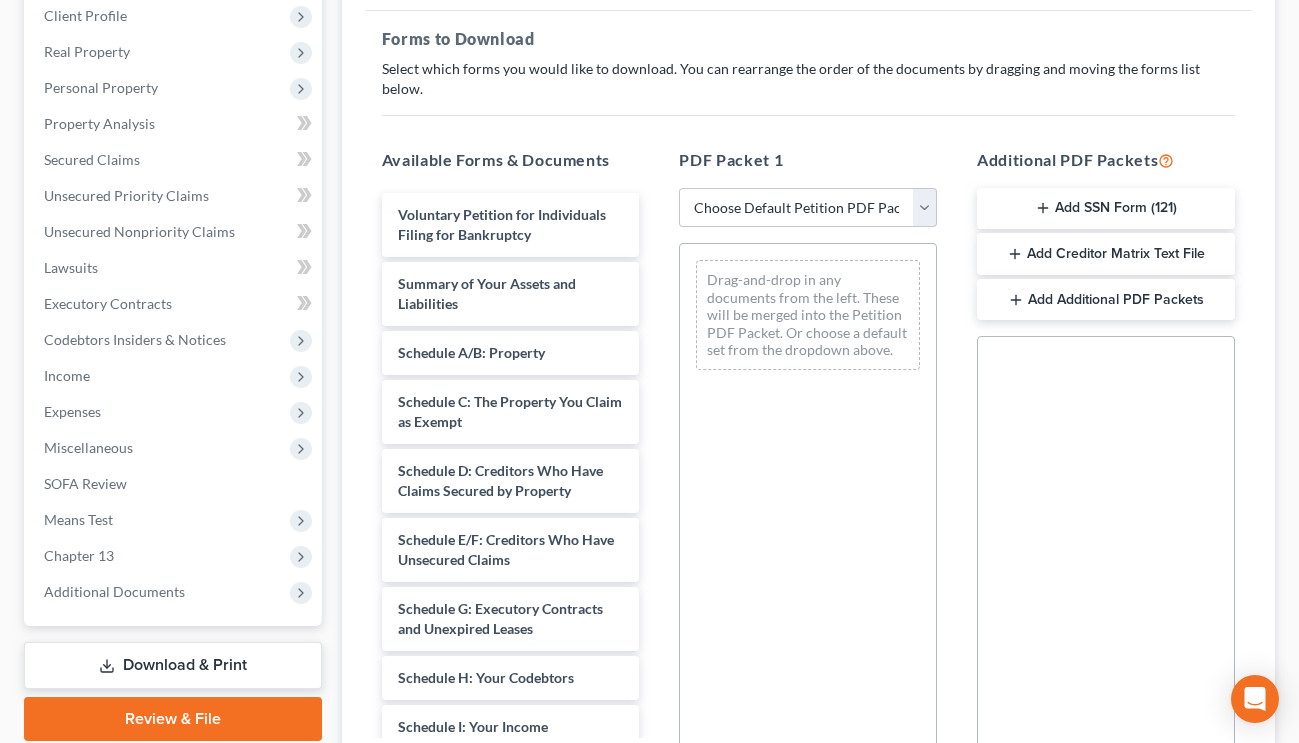 scroll, scrollTop: 281, scrollLeft: 0, axis: vertical 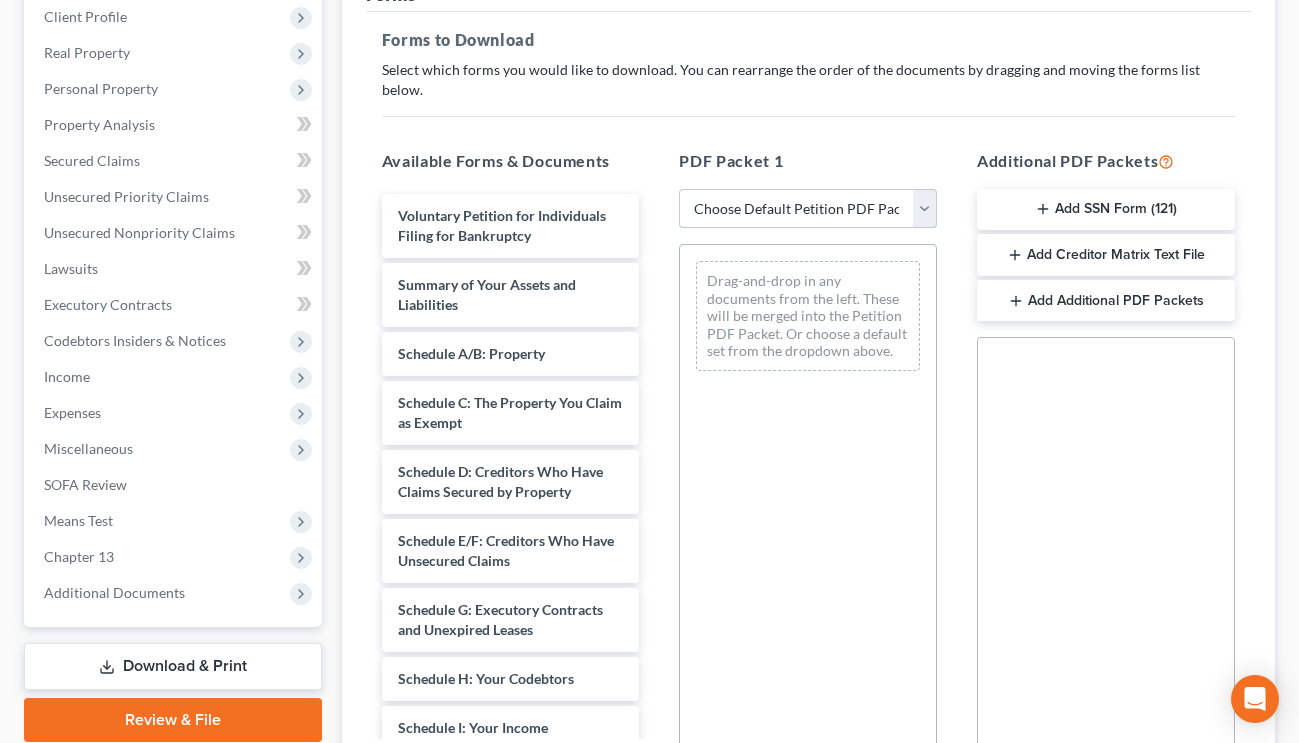 click on "Individual" at bounding box center (808, 209) 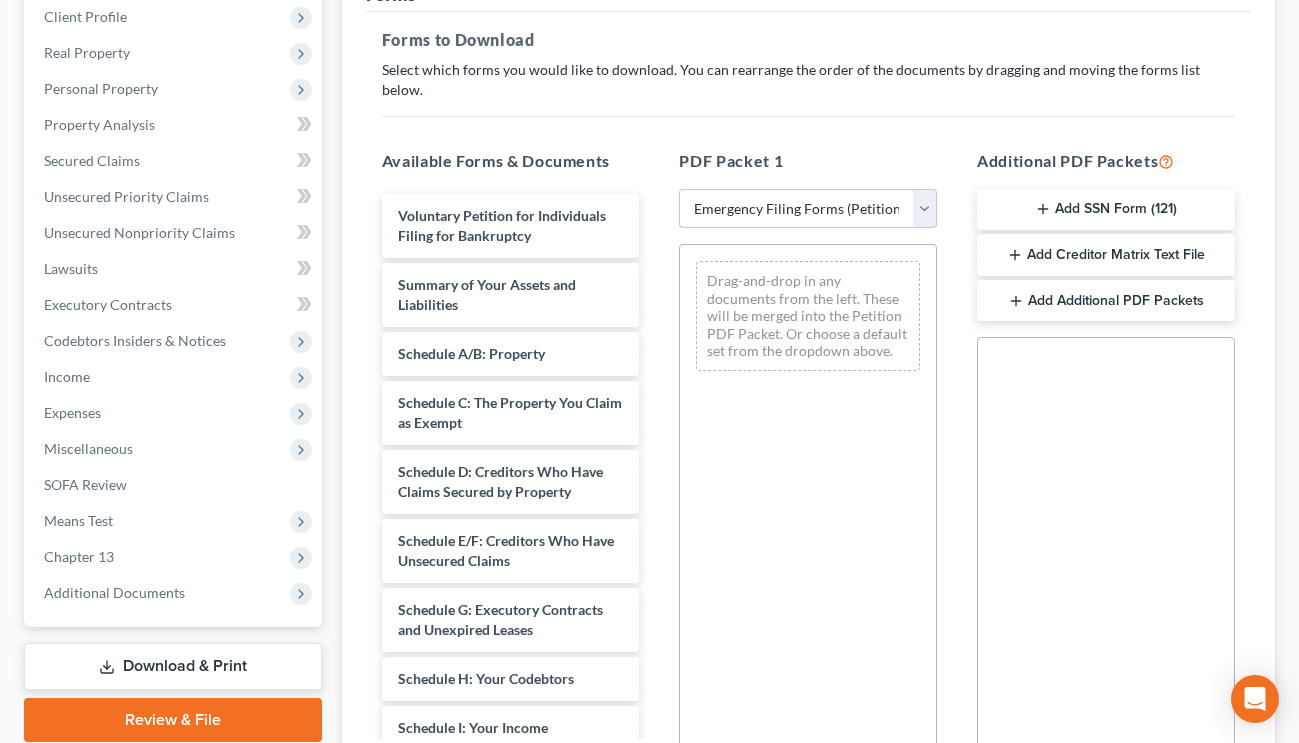 click on "Individual" at bounding box center [808, 209] 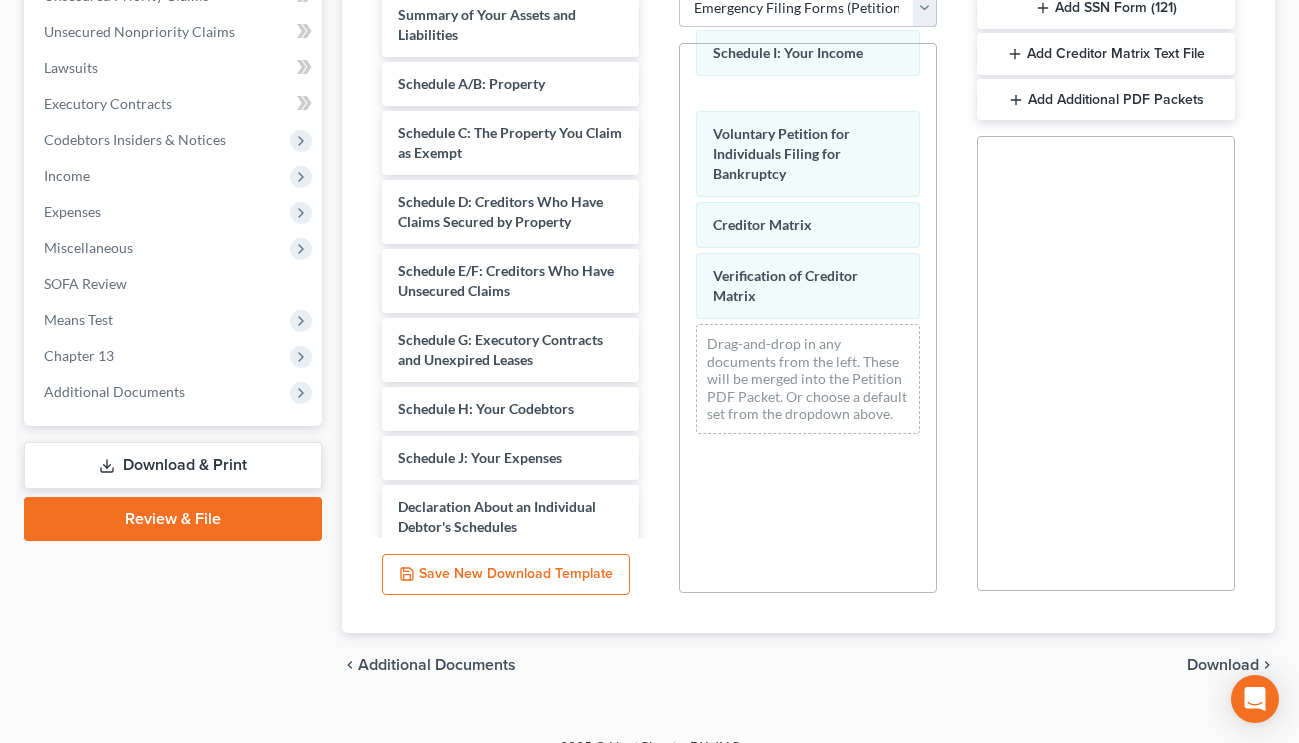 scroll, scrollTop: 480, scrollLeft: 0, axis: vertical 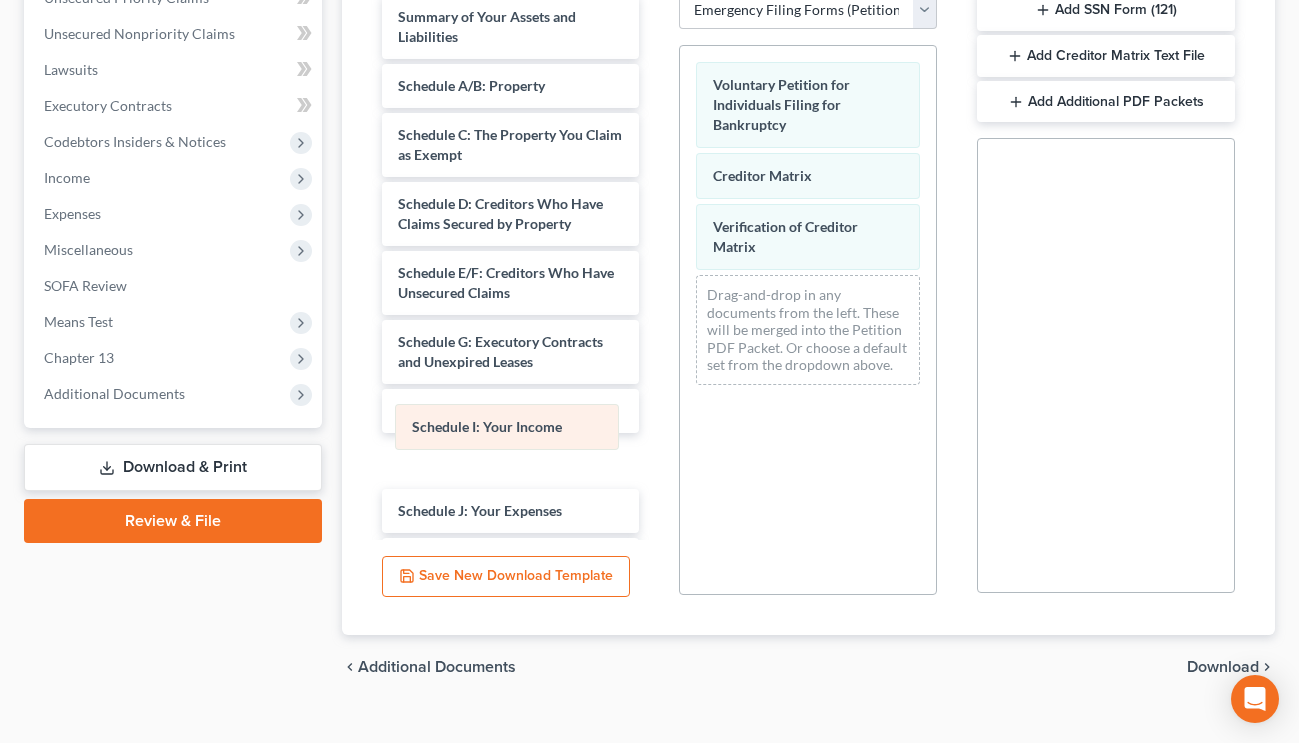 drag, startPoint x: 774, startPoint y: 58, endPoint x: 473, endPoint y: 421, distance: 471.56125 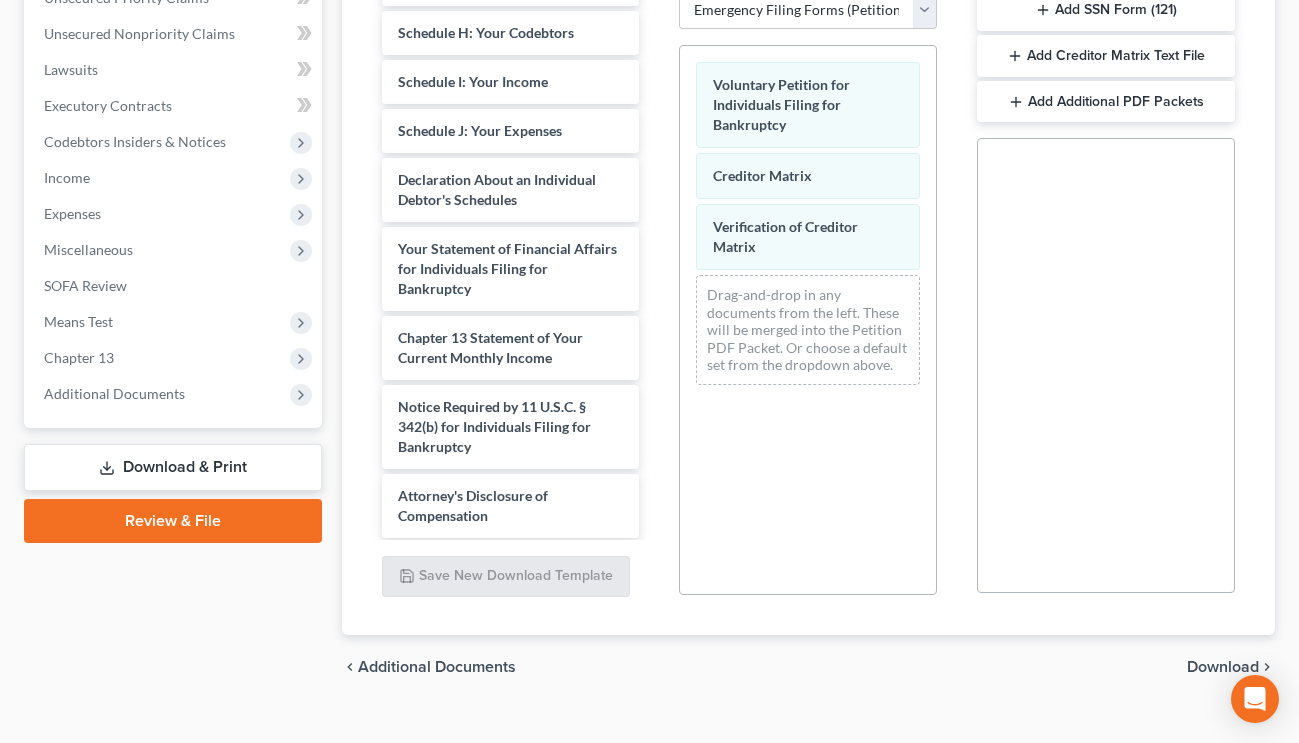 scroll, scrollTop: 381, scrollLeft: 0, axis: vertical 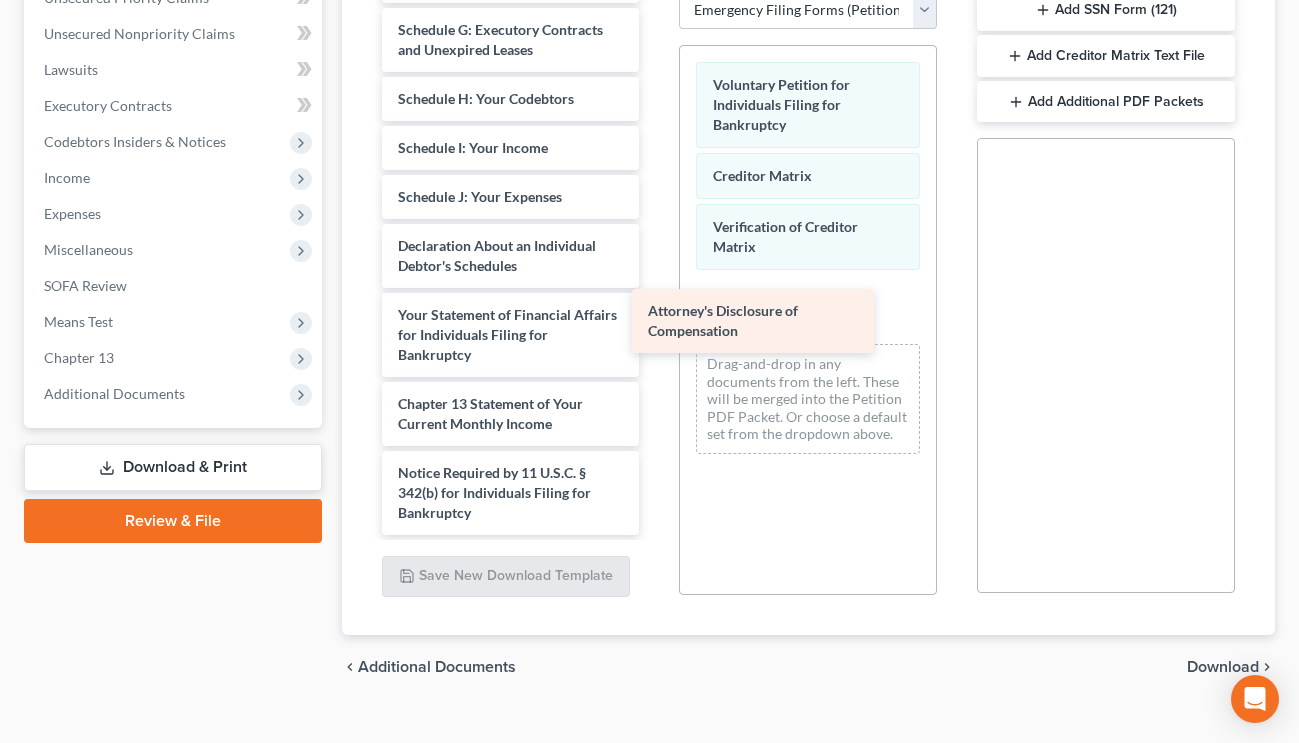 drag, startPoint x: 525, startPoint y: 476, endPoint x: 775, endPoint y: 315, distance: 297.3567 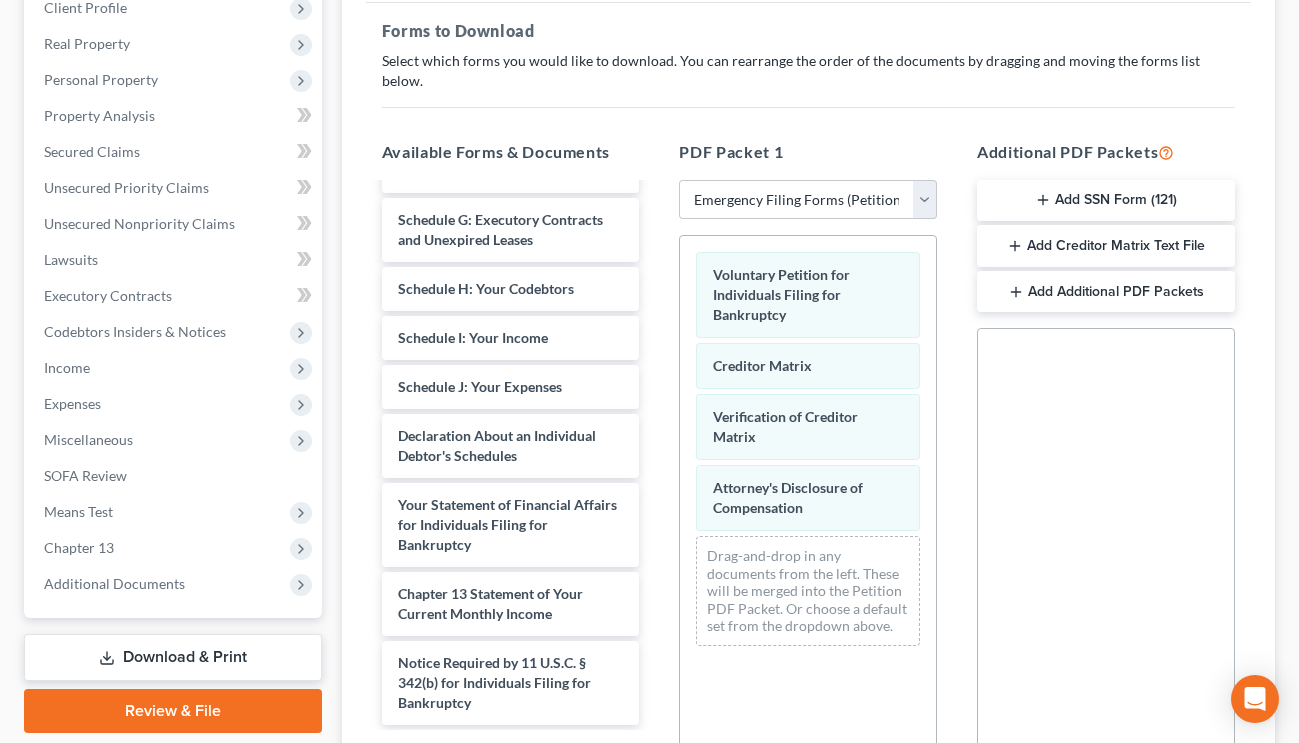 scroll, scrollTop: 289, scrollLeft: 0, axis: vertical 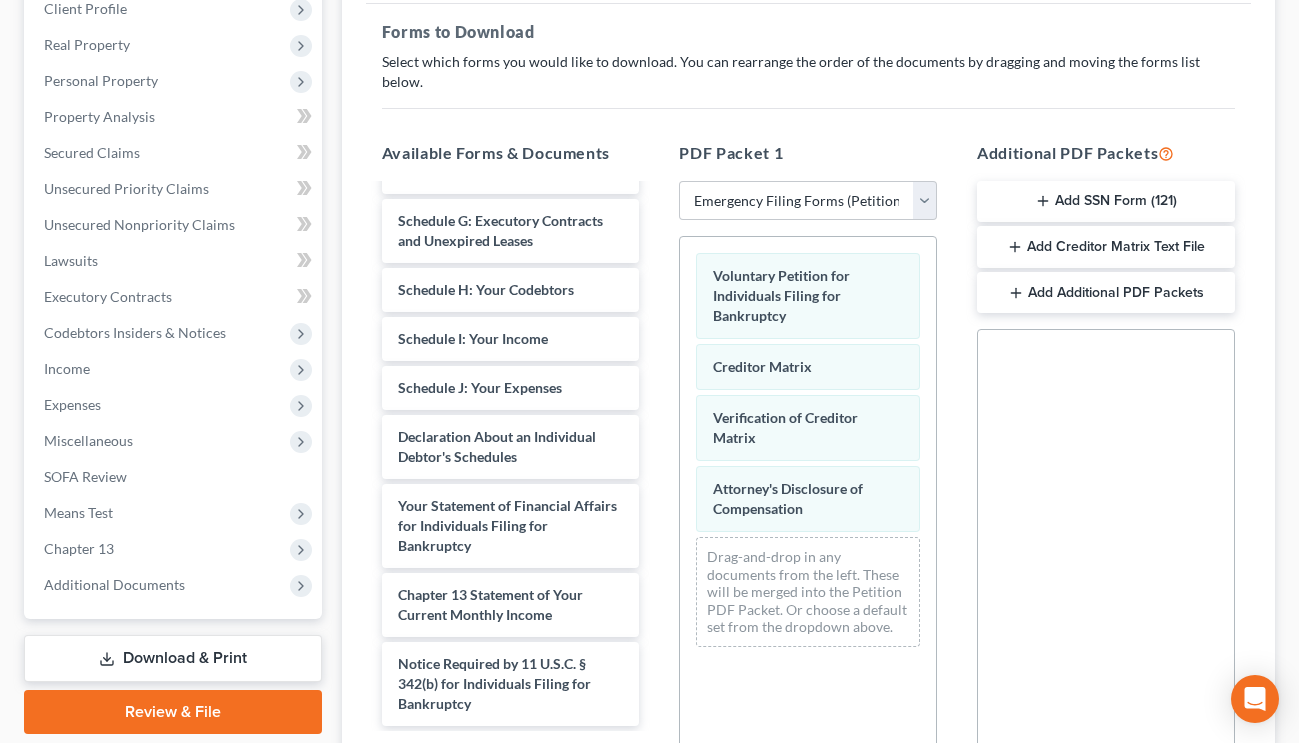click on "Add [SSN] Form (121)" at bounding box center [1106, 202] 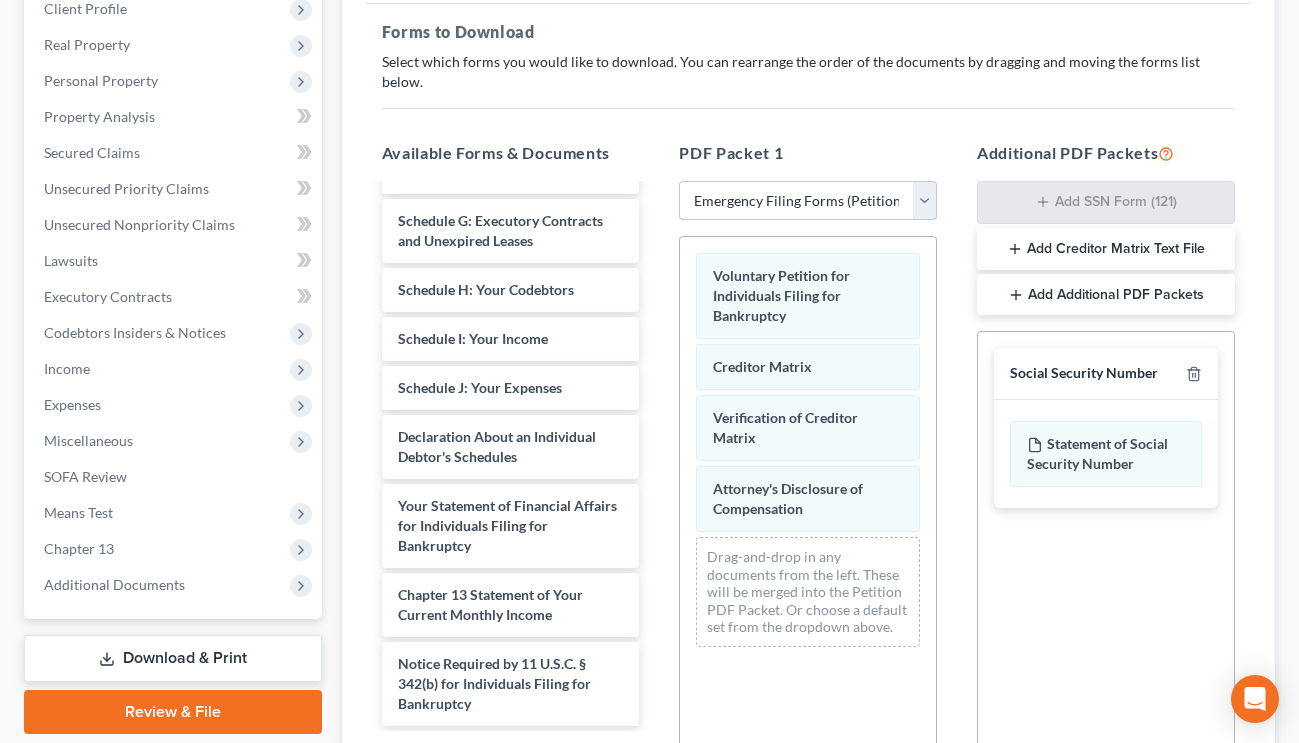 click on "Individual" at bounding box center [808, 201] 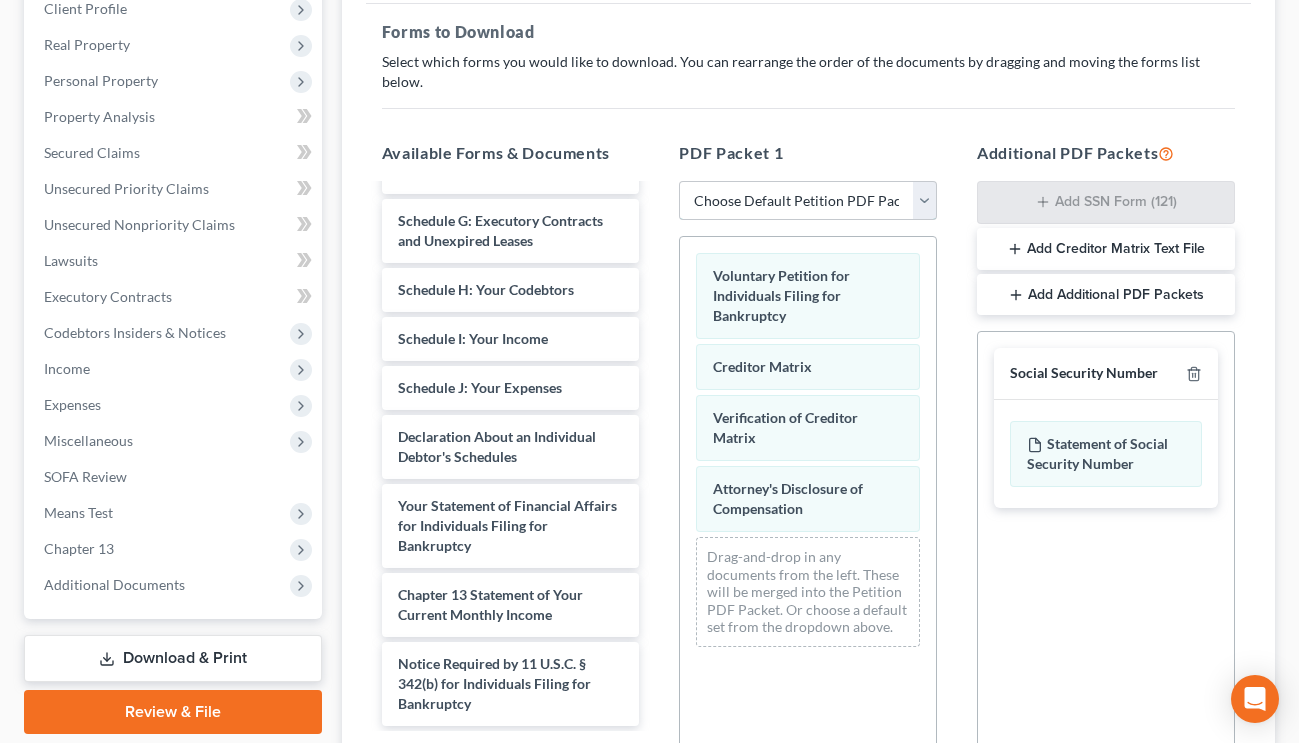 click on "Individual" at bounding box center [808, 201] 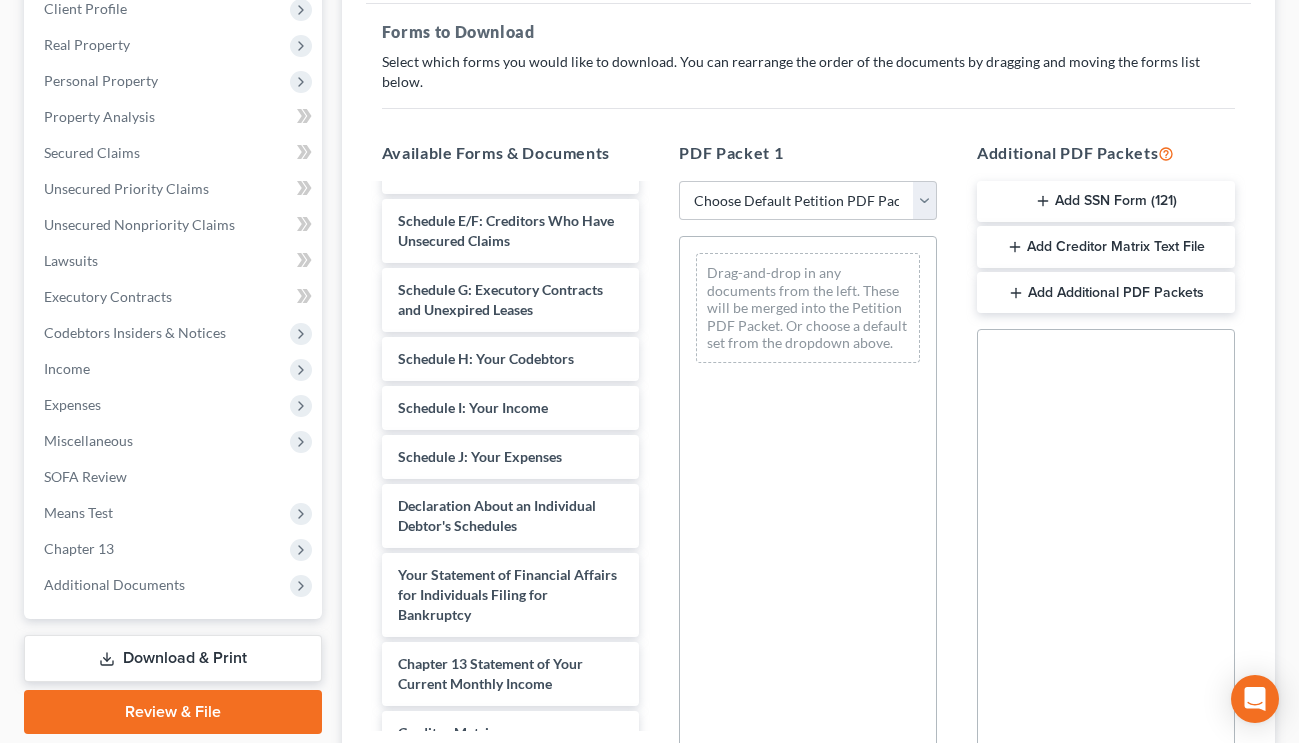 click on "Add [SSN] Form (121)" at bounding box center (1106, 202) 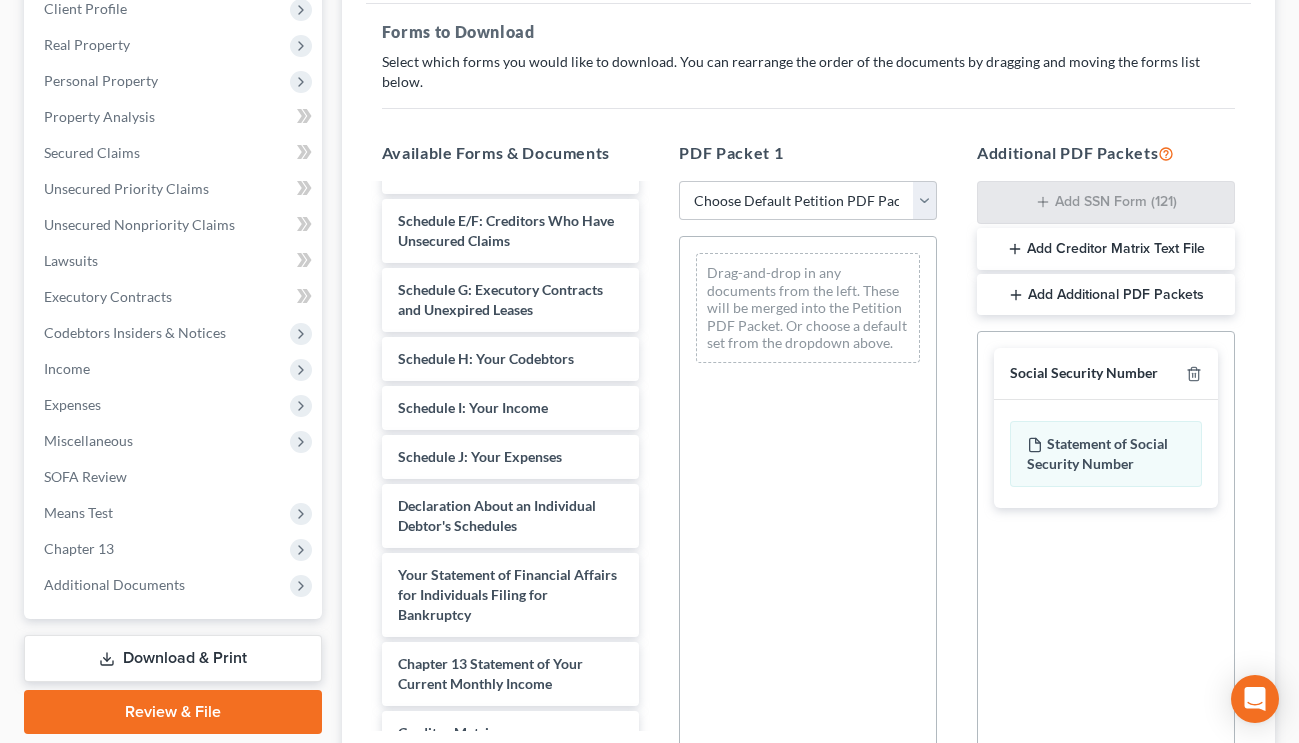 click on "Add SSN Form (121) Add Creditor Matrix Text File Add Additional PDF Packets Social Security Number Statement of Social Security Number Creditor Matrix Text File Creditor.txt Declaration Re: Electronic Filing Declaration Re: Electronic Filing Declaration Re: Electronic Filing of Petition, Lists, Schedules and Statements - Exhibit B-1 Declaration Re: Electronic Filing Declaration Re: Electronic Filing Declaration Re: Electronic Filing of Petition and Matrix - Exhibit B-2 Declaration Re: Electronic Filing Declaration Re: Electronic Filing Amended - Exhibit B-3 original statements and schedules voluntary petition as amended on the date indicated below statements and schedules as amended on the date indicated below master mailing list (matrix) as amended on the date indicated below" at bounding box center [1106, 464] 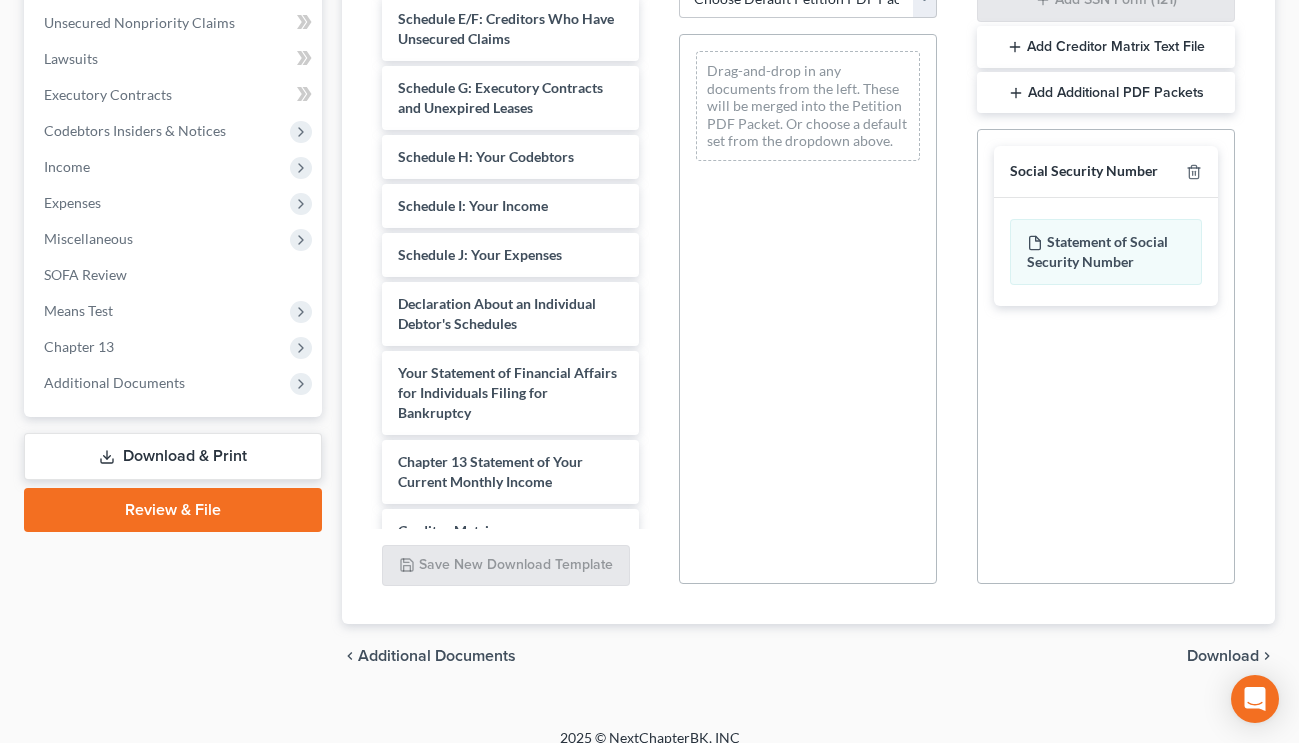 click on "Download" at bounding box center (1223, 656) 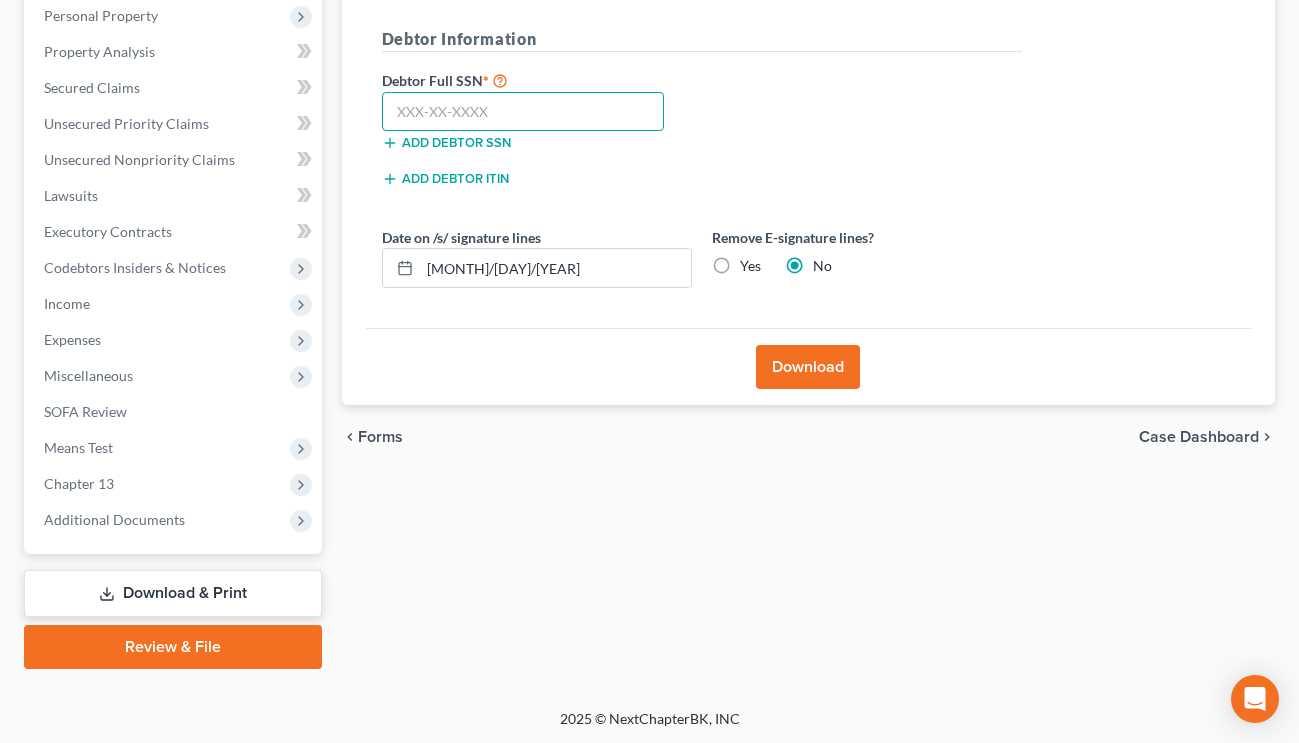 click at bounding box center (523, 112) 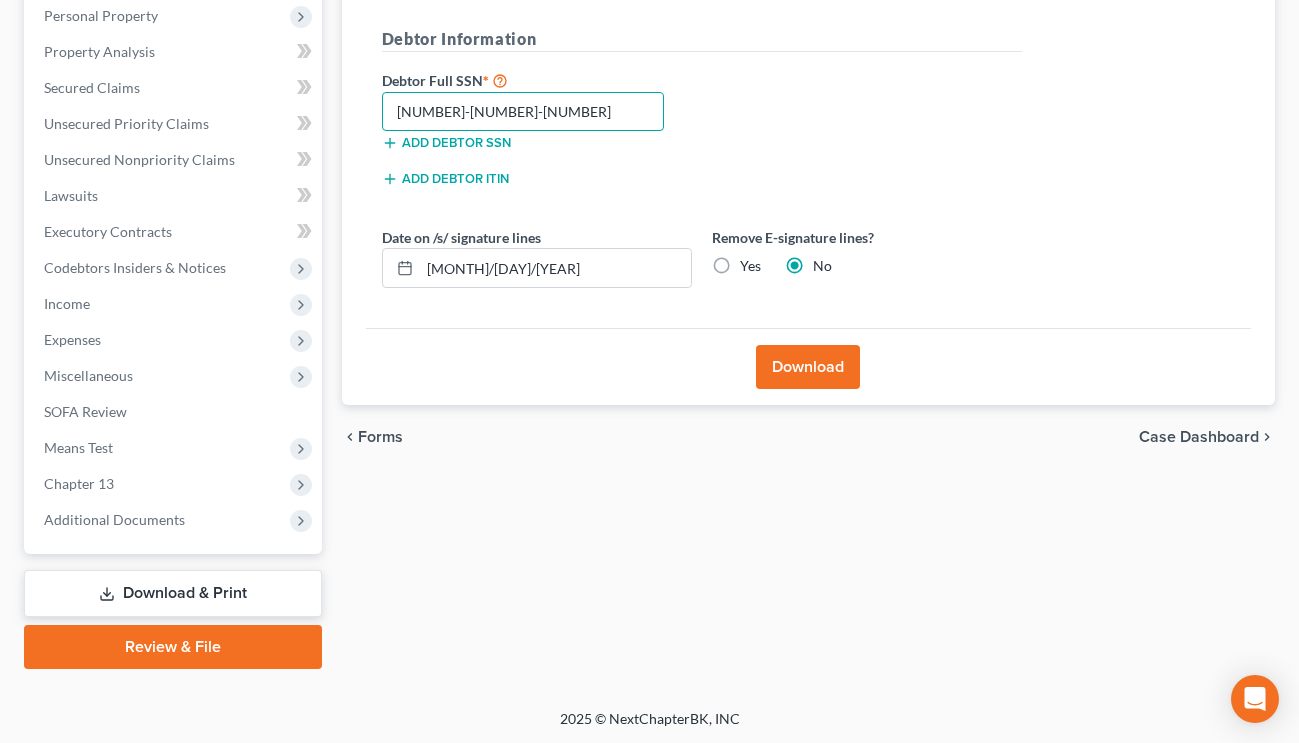 click on "[PHONE]" at bounding box center [523, 112] 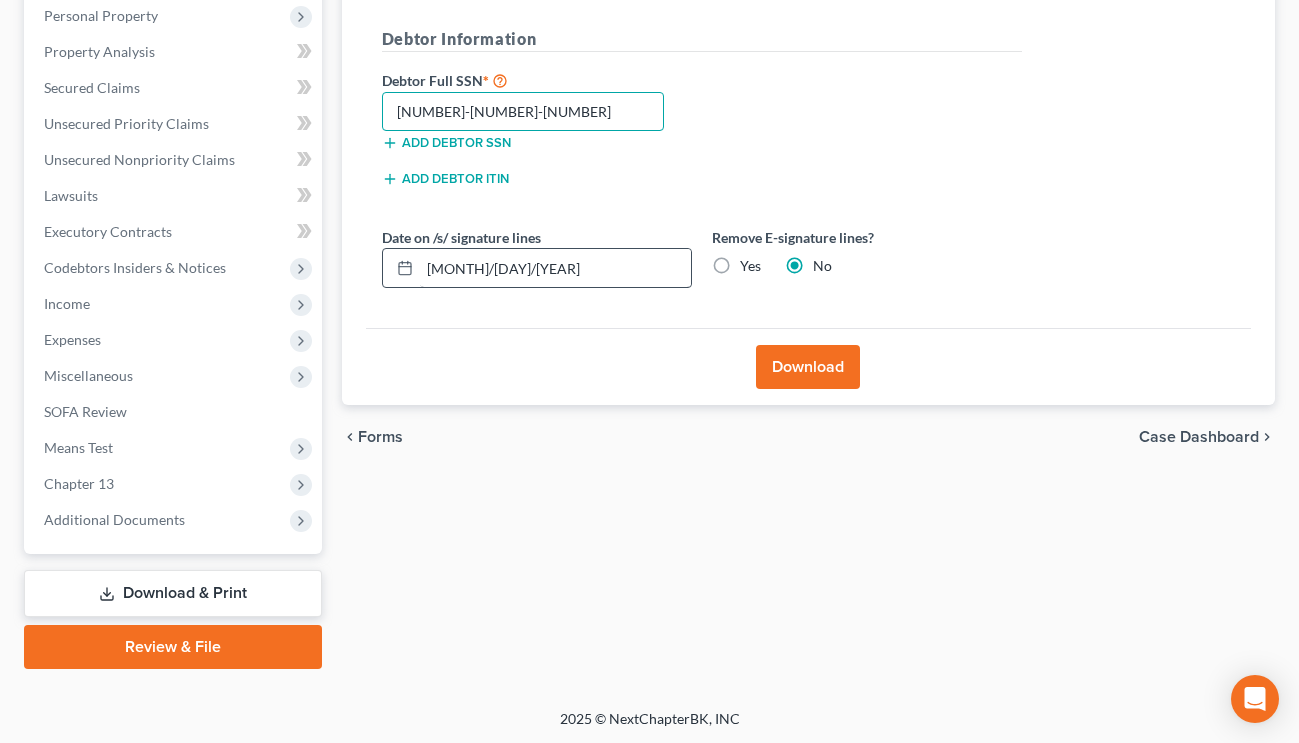 type on "[PHONE]" 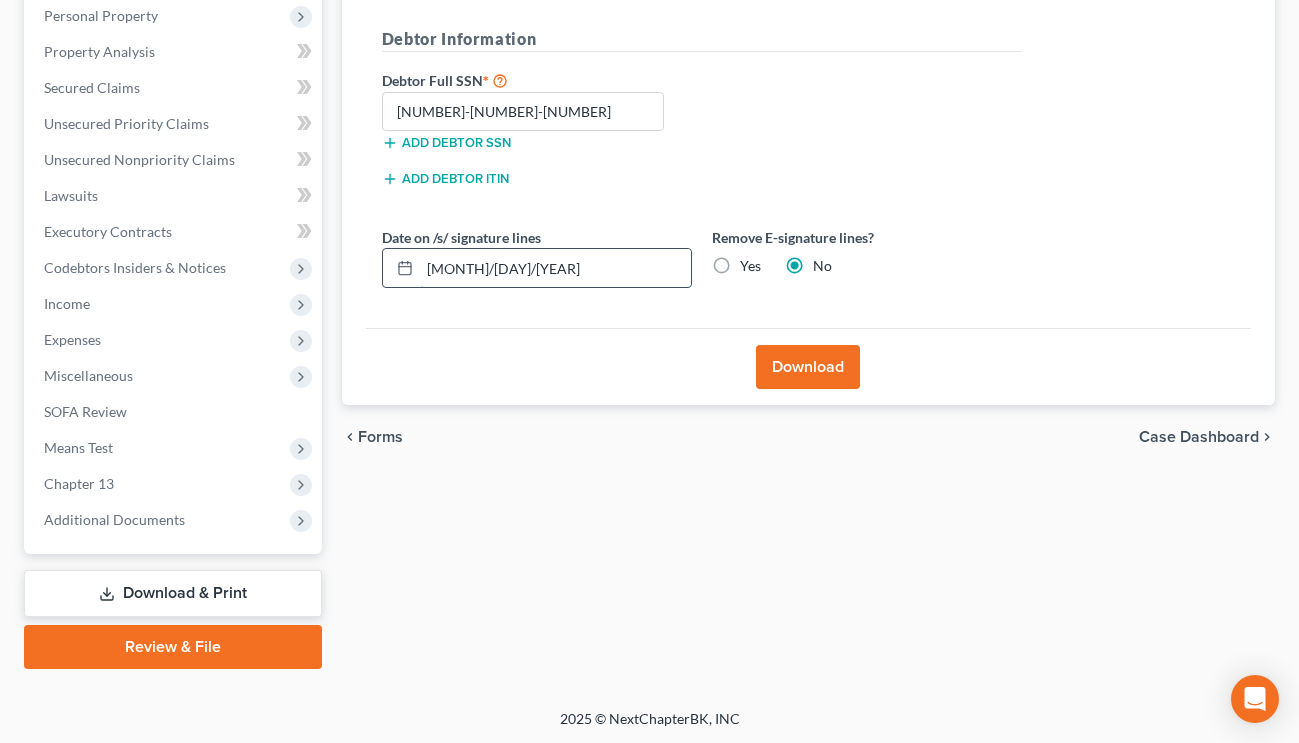 click on "[MM]/[DD]/[YYYY]" at bounding box center [555, 268] 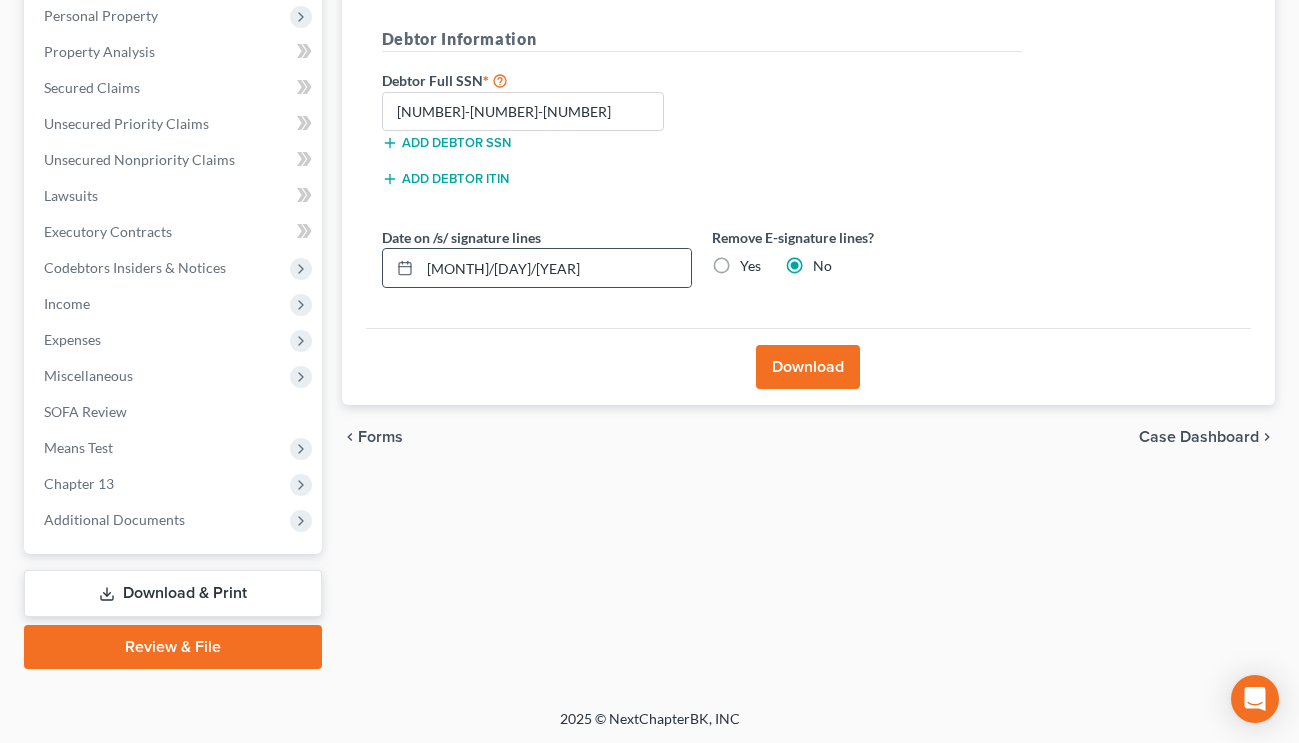 click at bounding box center [405, 268] 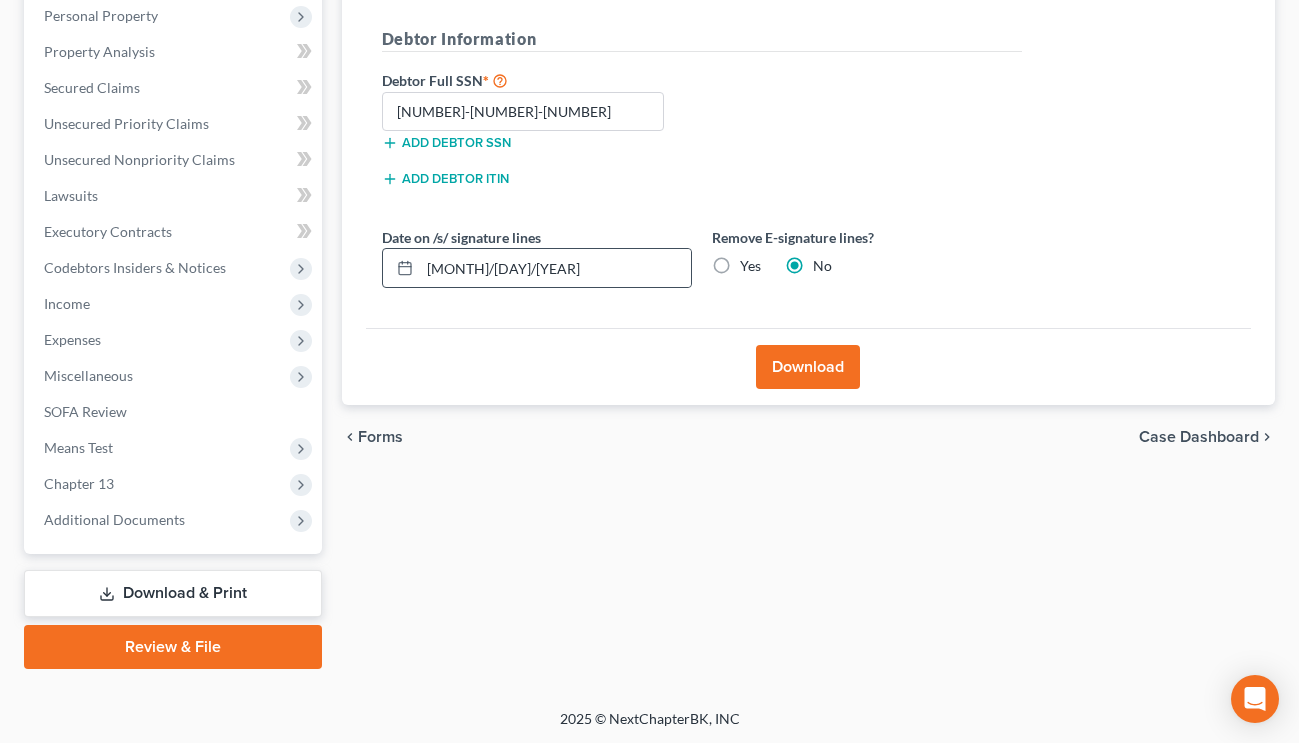 click at bounding box center [405, 268] 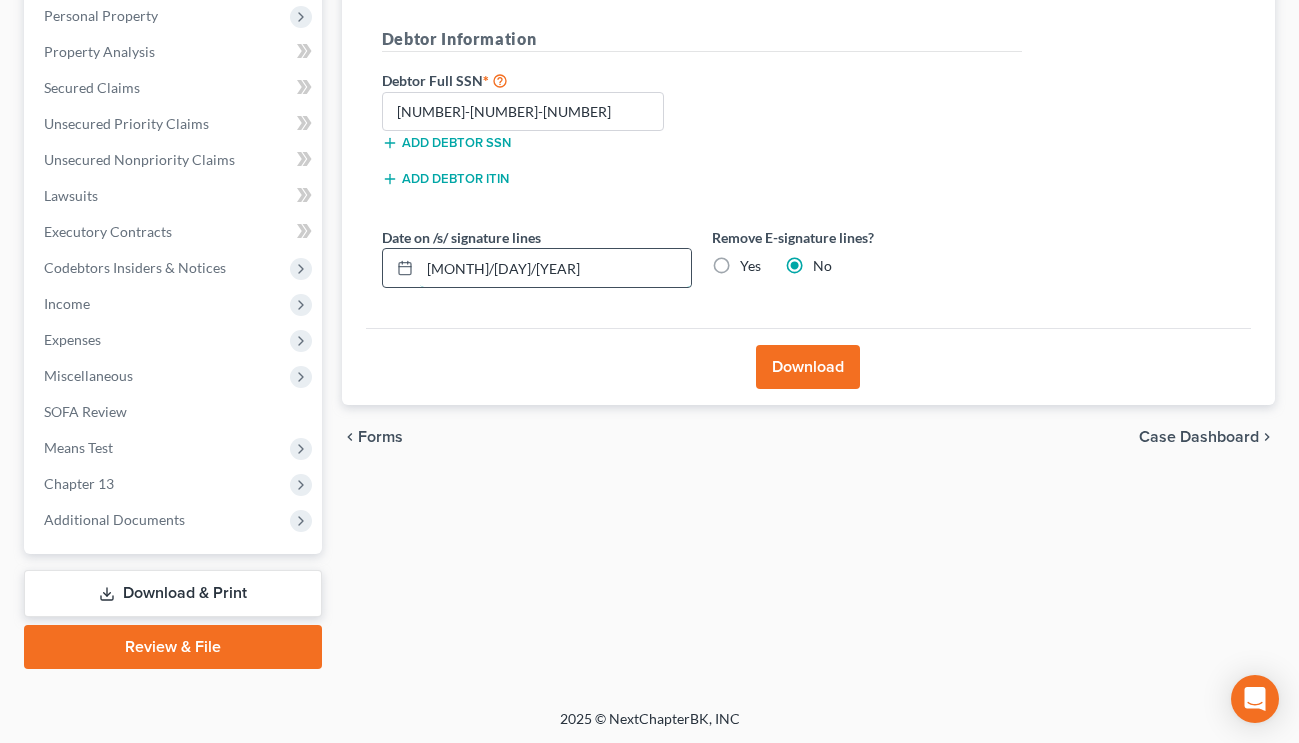 click on "[MM]/[DD]/[YYYY]" at bounding box center (555, 268) 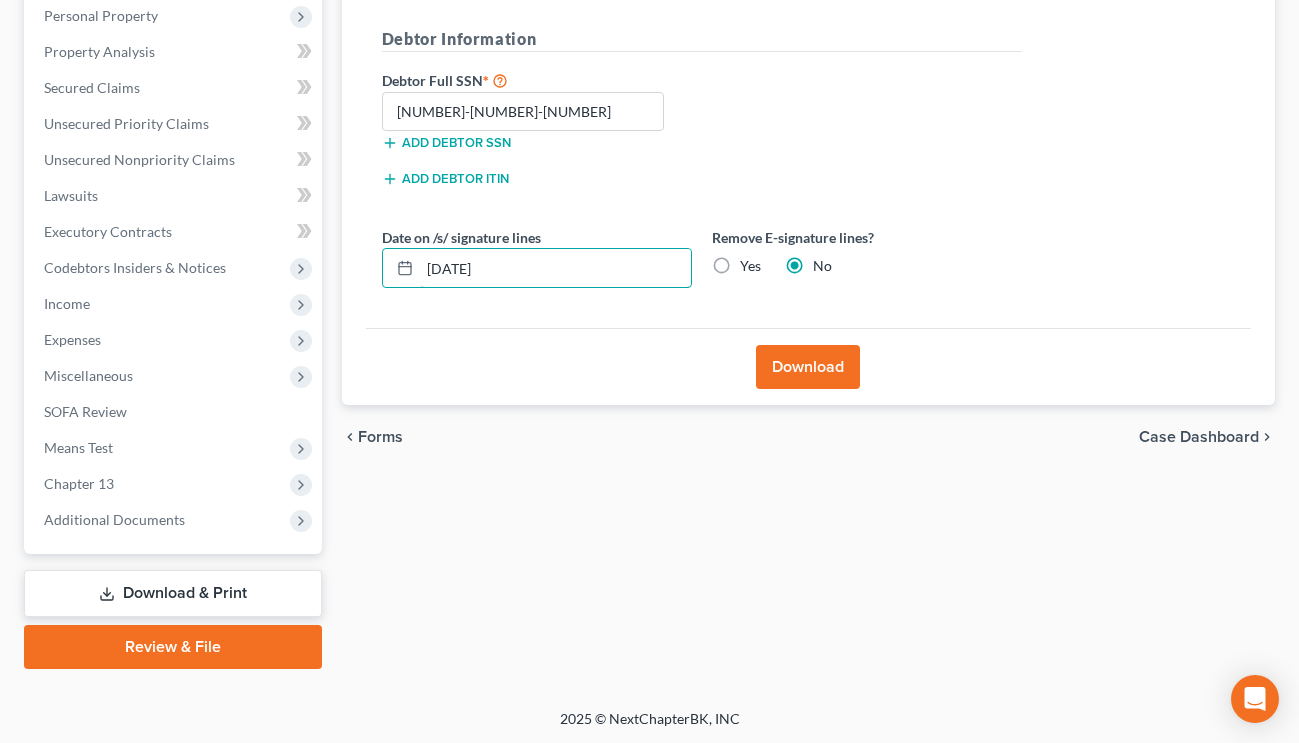type on "[MM]/[DD]/[YYYY]" 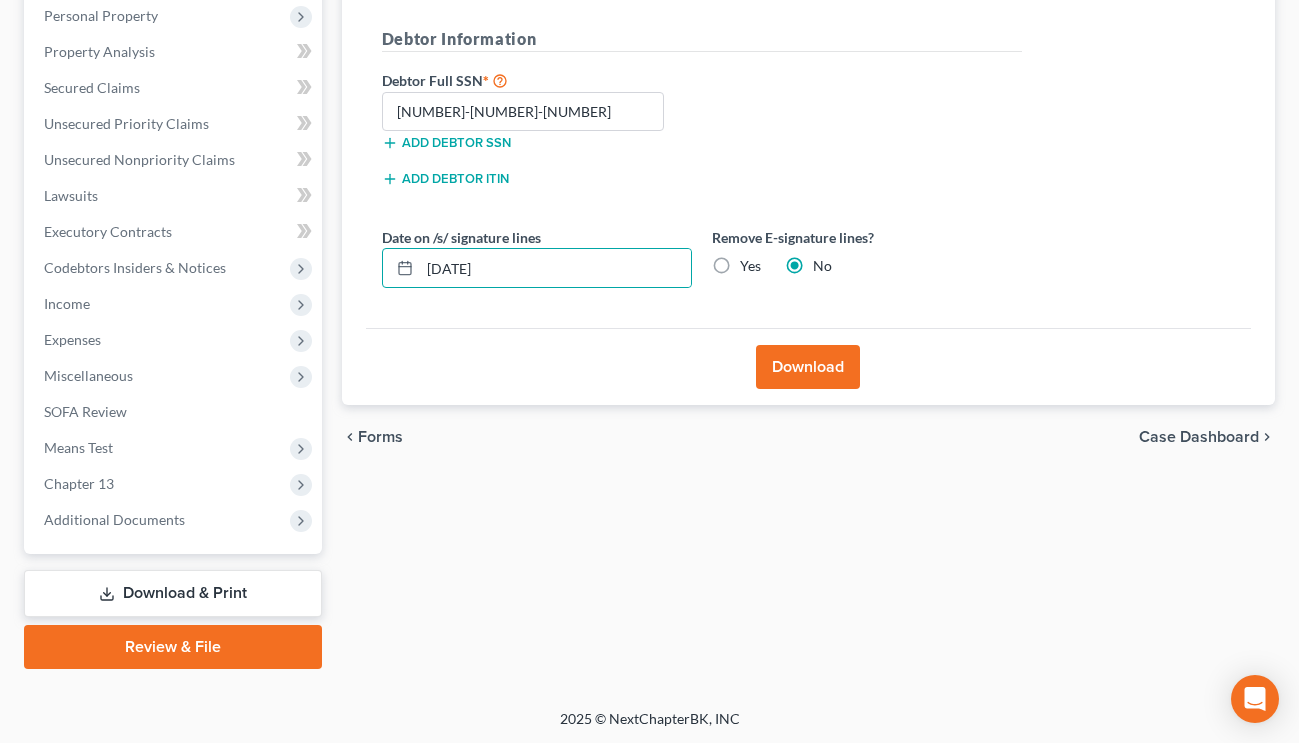 click on "Download" at bounding box center [808, 367] 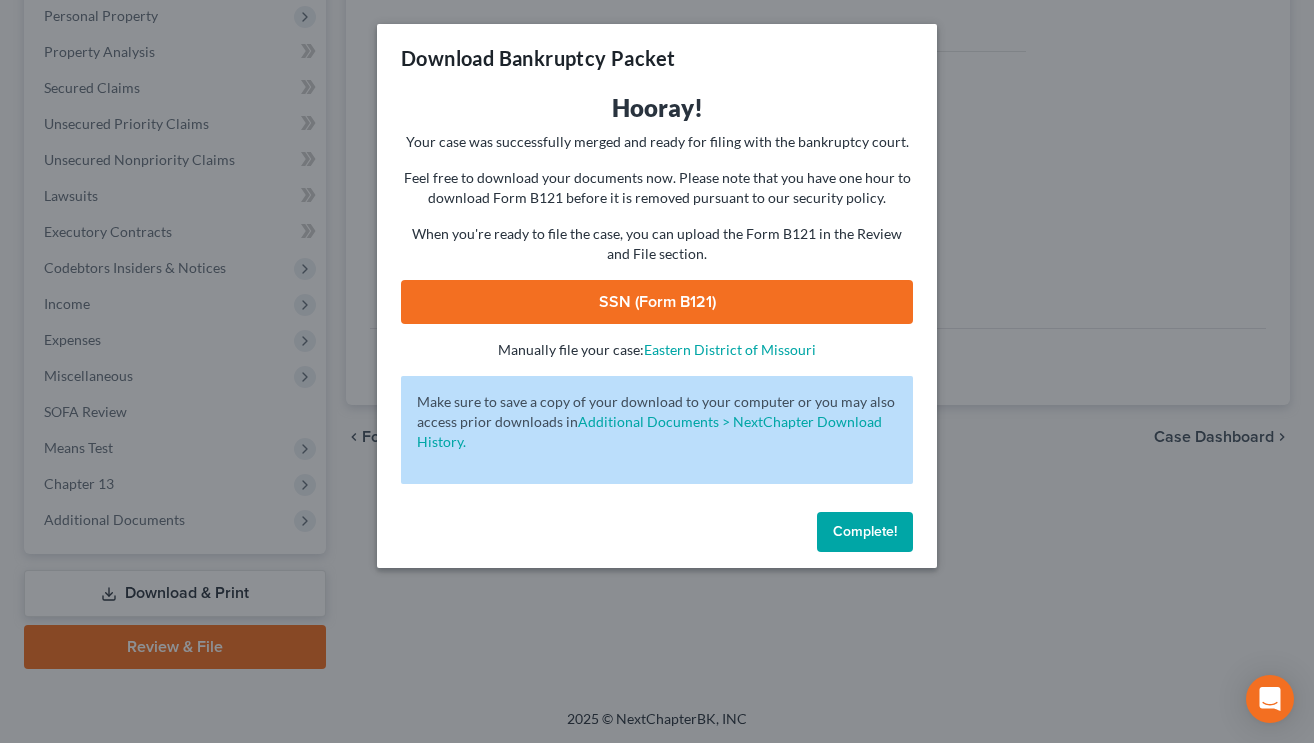 click on "SSN (Form B[NUMBER])" at bounding box center [657, 302] 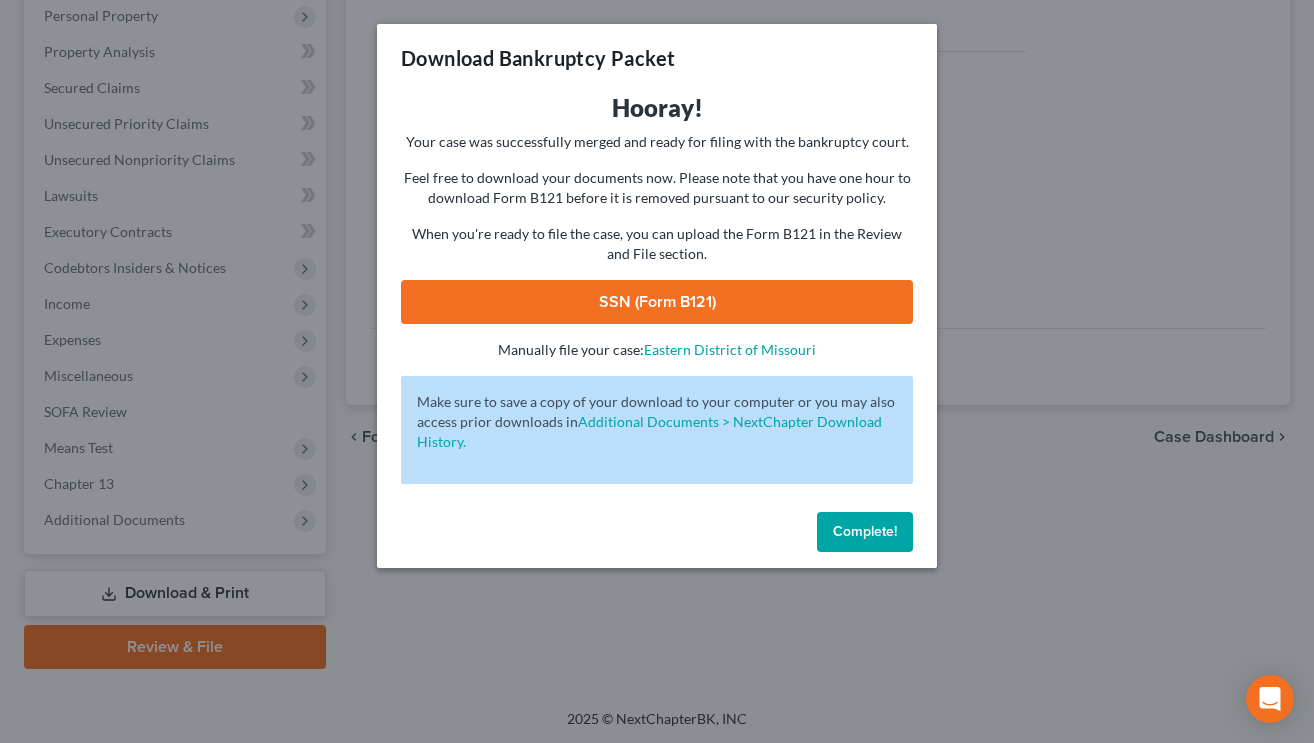 click on "Complete!" at bounding box center [865, 532] 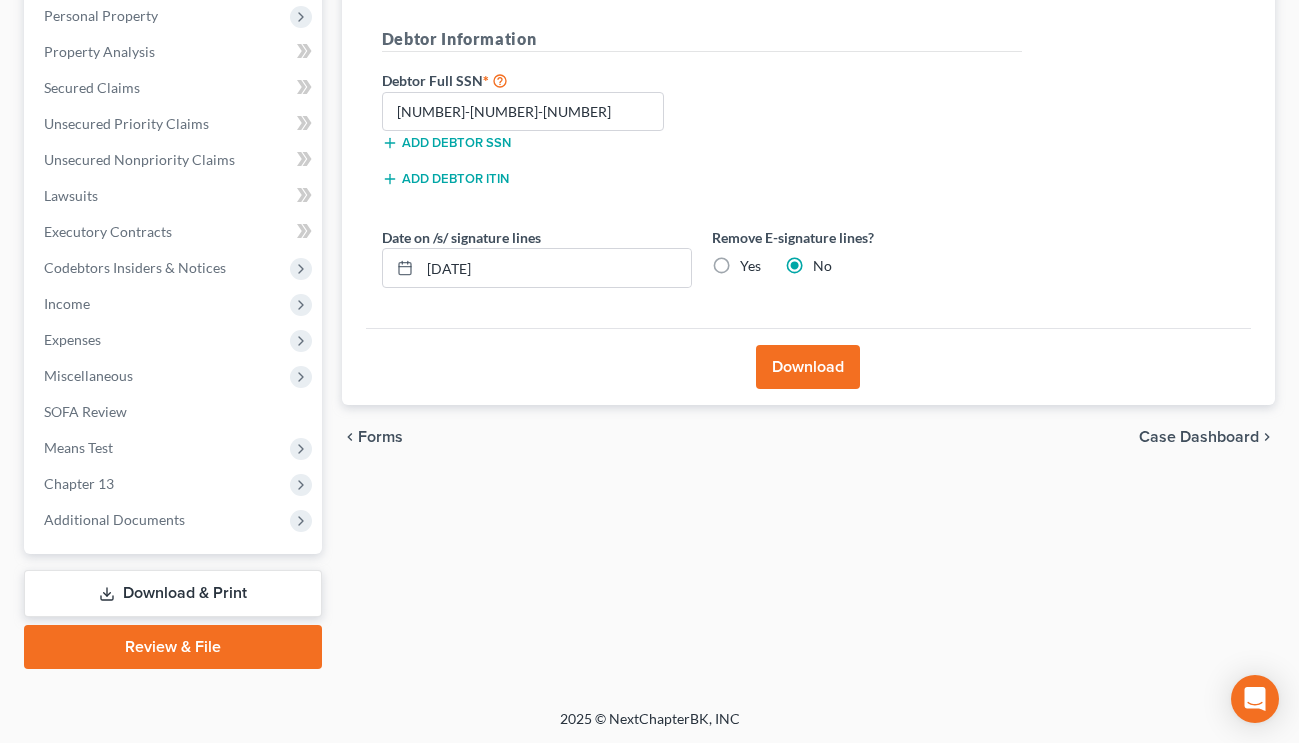 click on "Review & File" at bounding box center (173, 647) 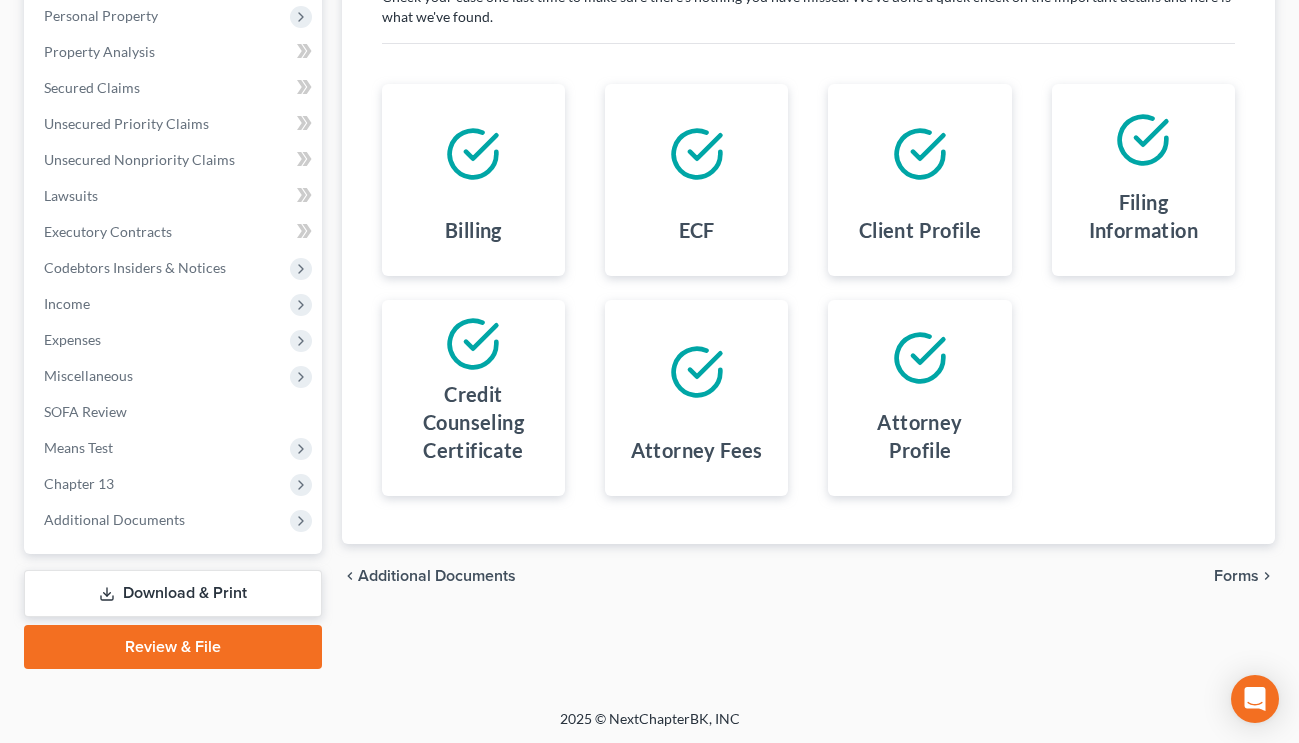 scroll, scrollTop: 352, scrollLeft: 0, axis: vertical 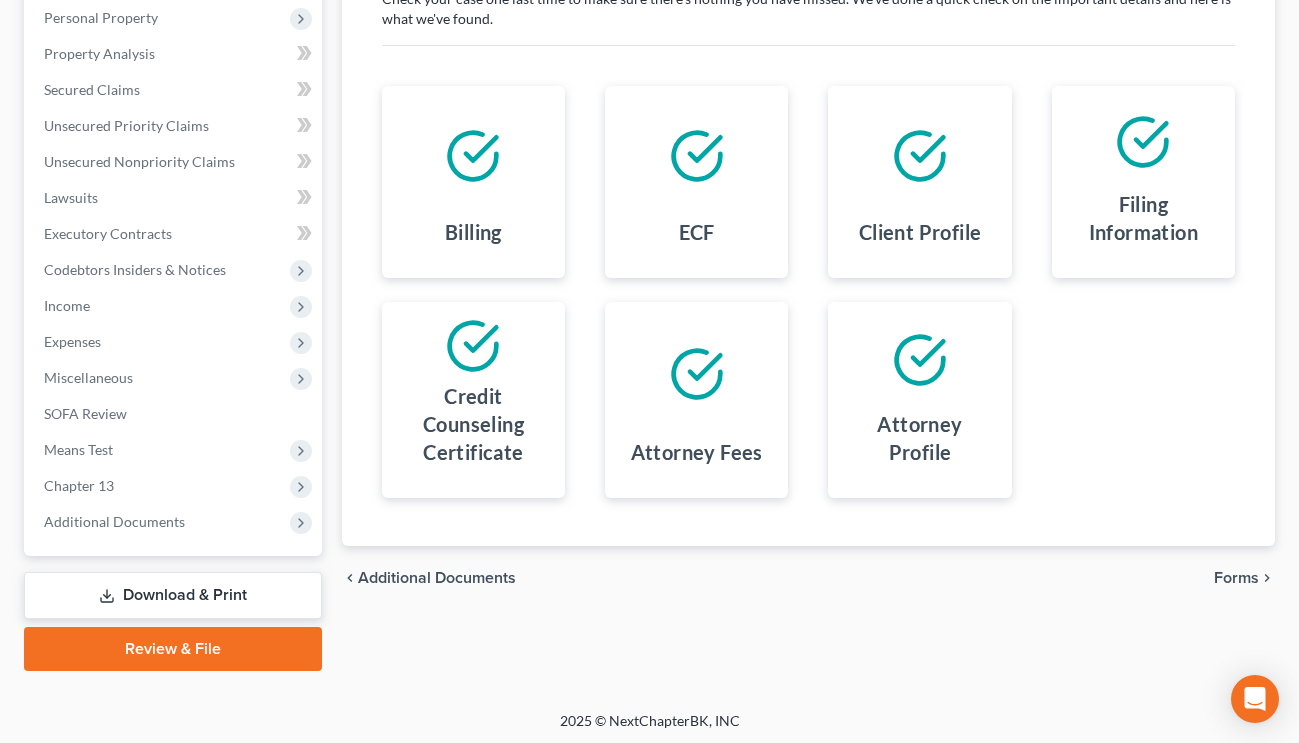 click on "Forms" at bounding box center [1236, 578] 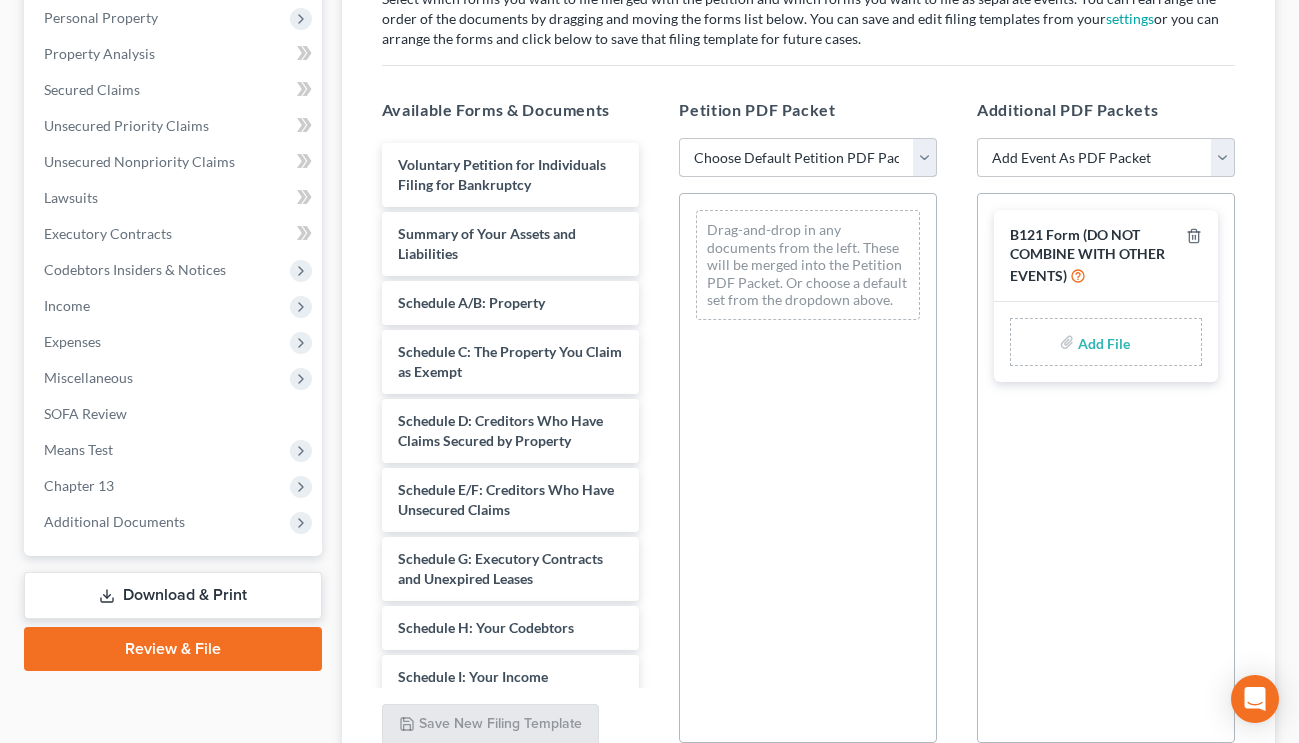 click on "Choose Default Petition PDF Packet Complete Bankruptcy Petition (all forms and schedules) Emergency Filing (Voluntary Petition and Creditor List Only)" at bounding box center (808, 158) 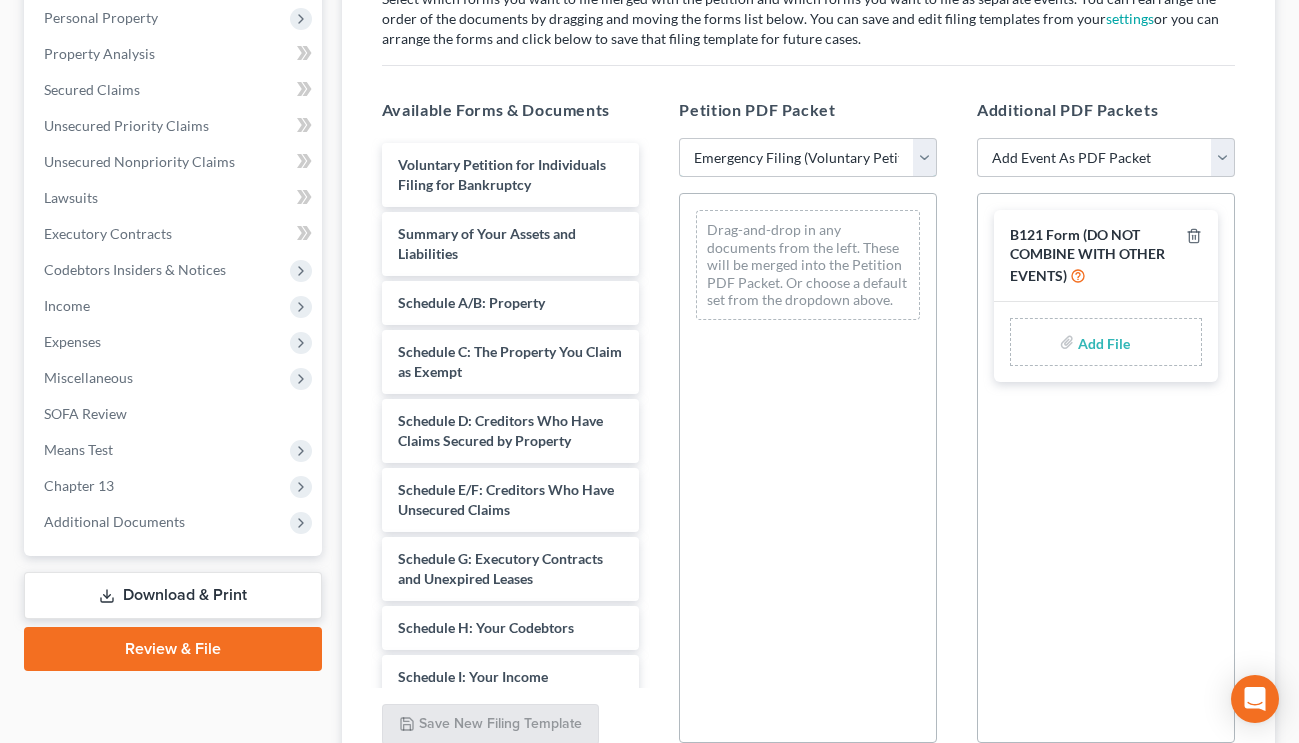 click on "Choose Default Petition PDF Packet Complete Bankruptcy Petition (all forms and schedules) Emergency Filing (Voluntary Petition and Creditor List Only)" at bounding box center (808, 158) 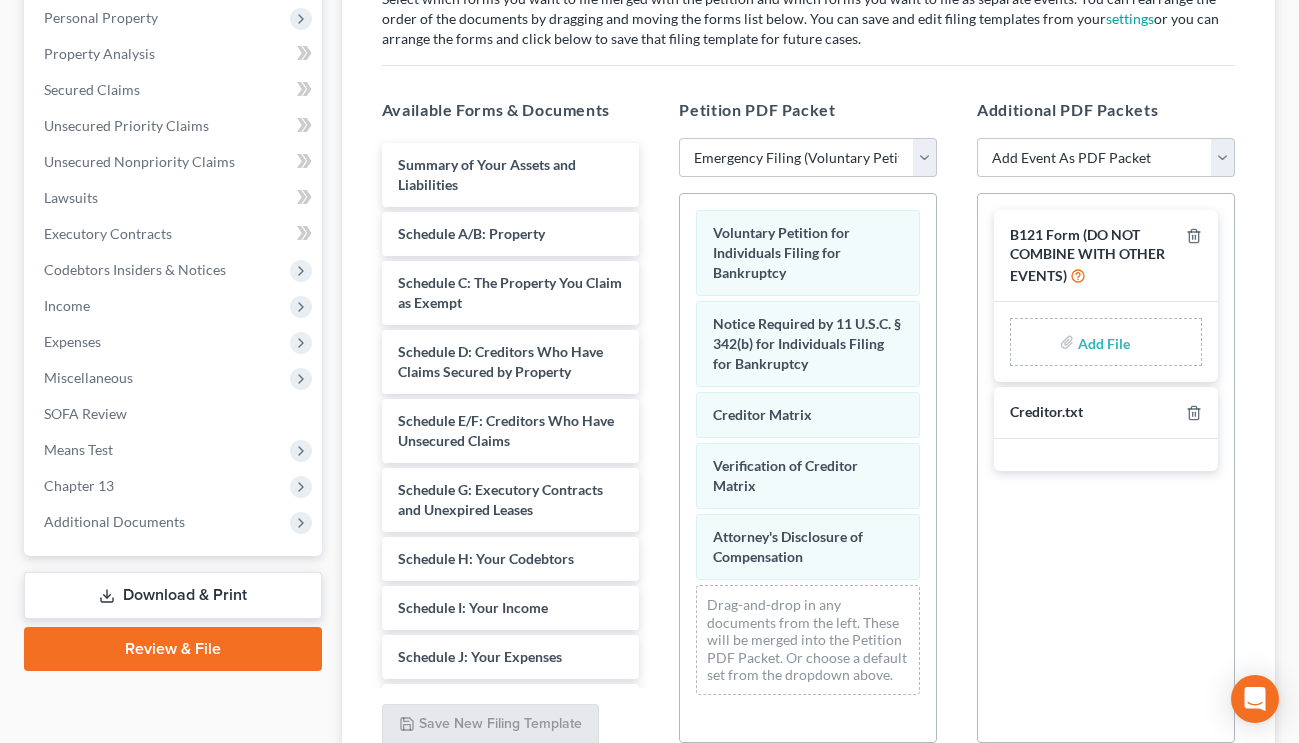 click at bounding box center (1102, 342) 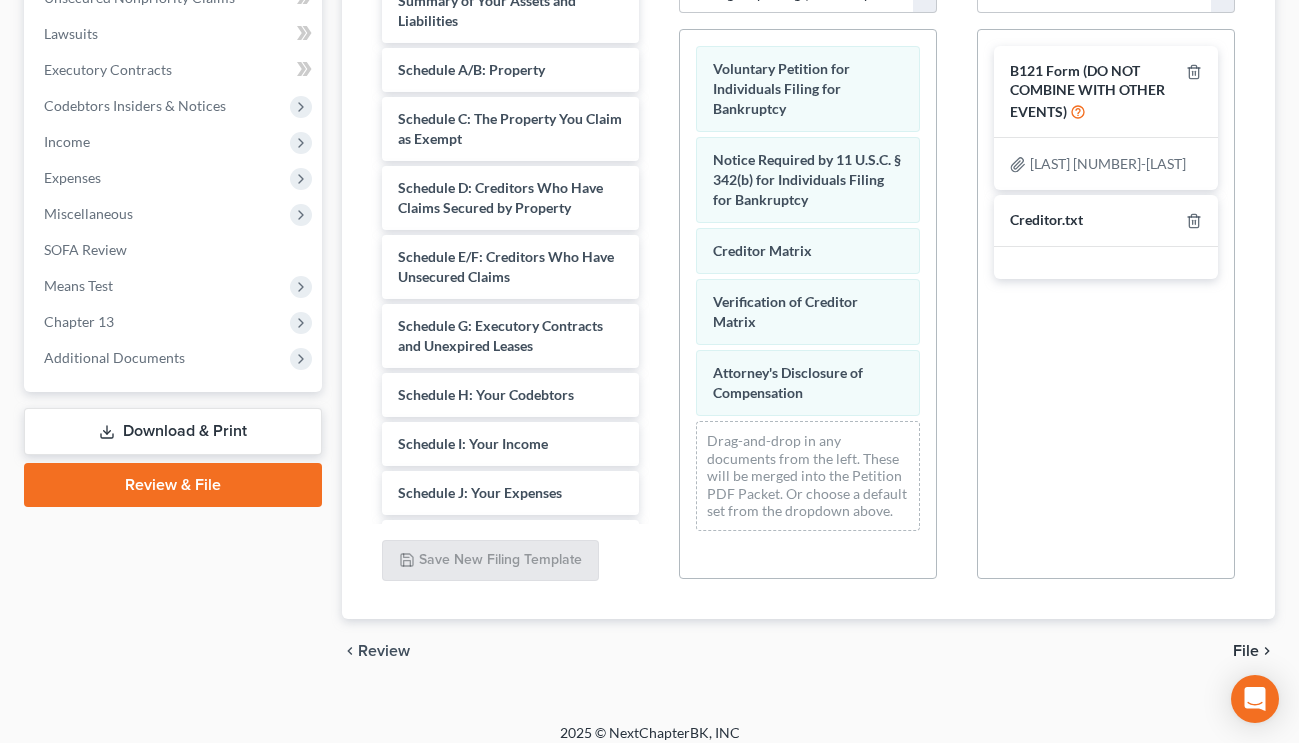 scroll, scrollTop: 531, scrollLeft: 0, axis: vertical 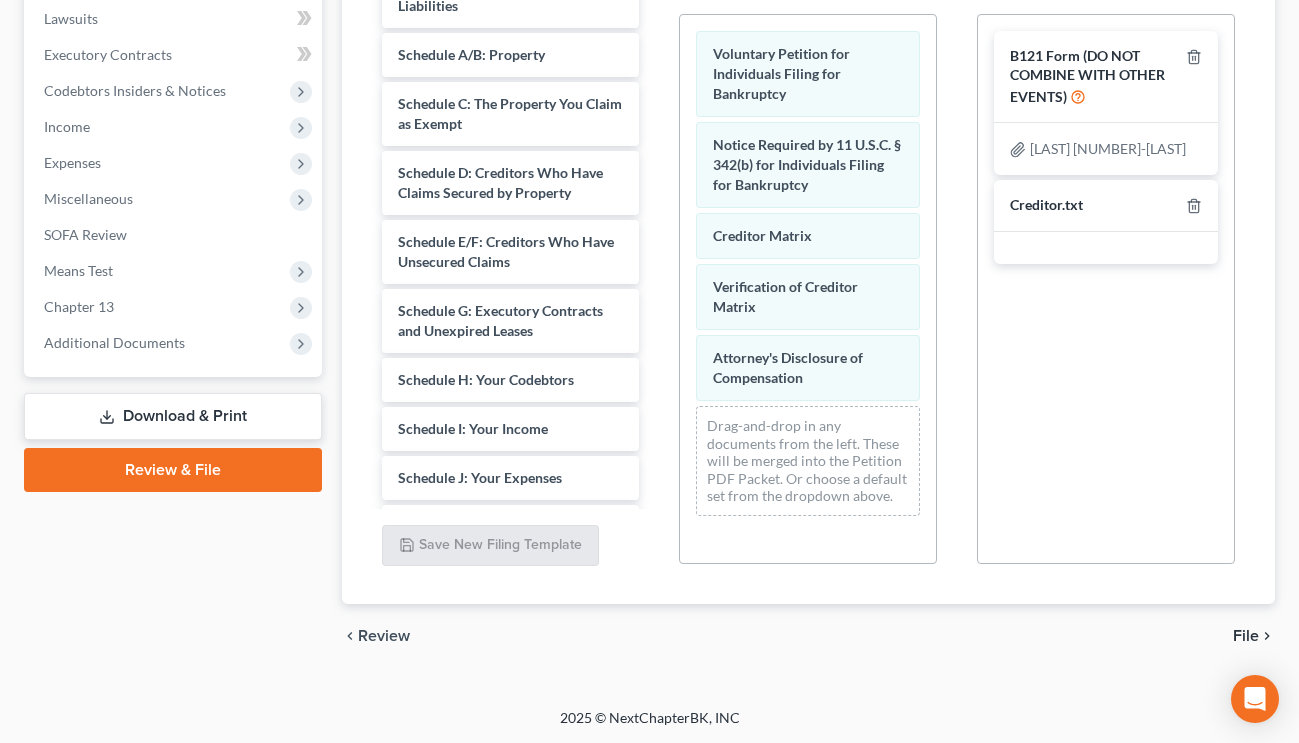 click on "File" at bounding box center (1246, 636) 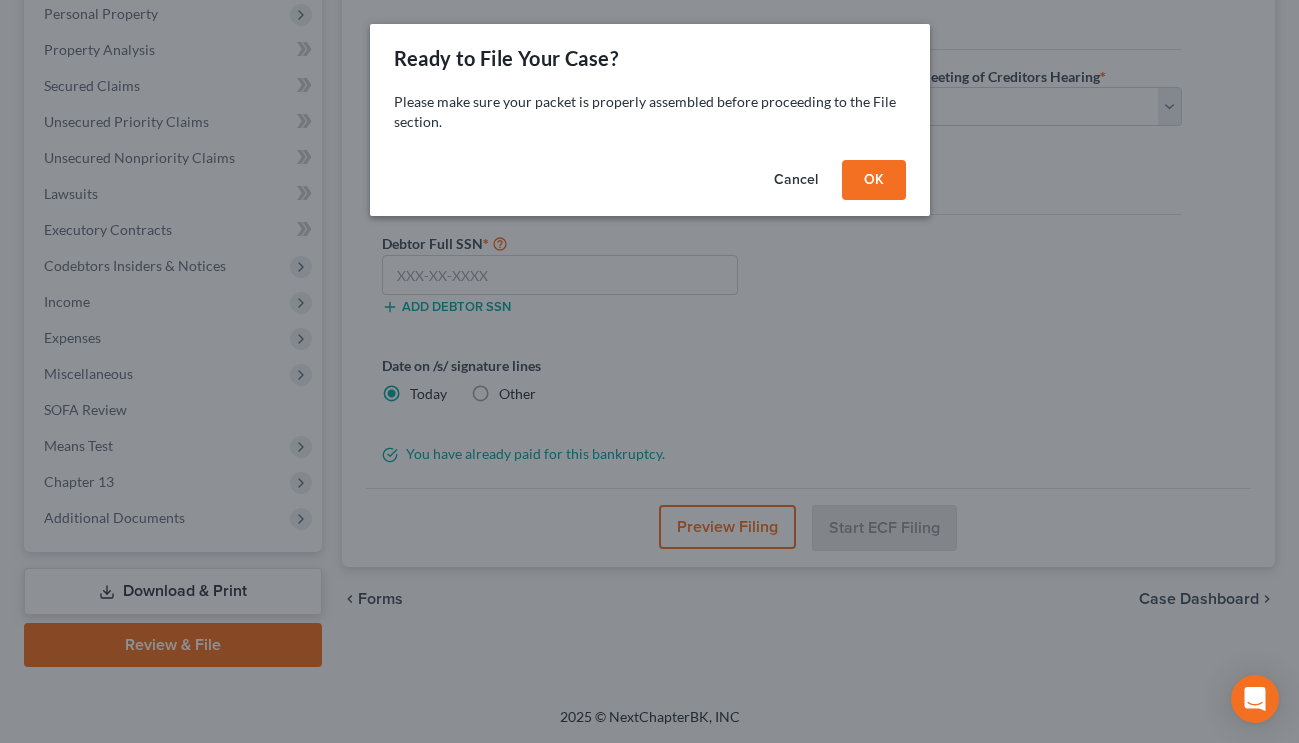 scroll, scrollTop: 354, scrollLeft: 0, axis: vertical 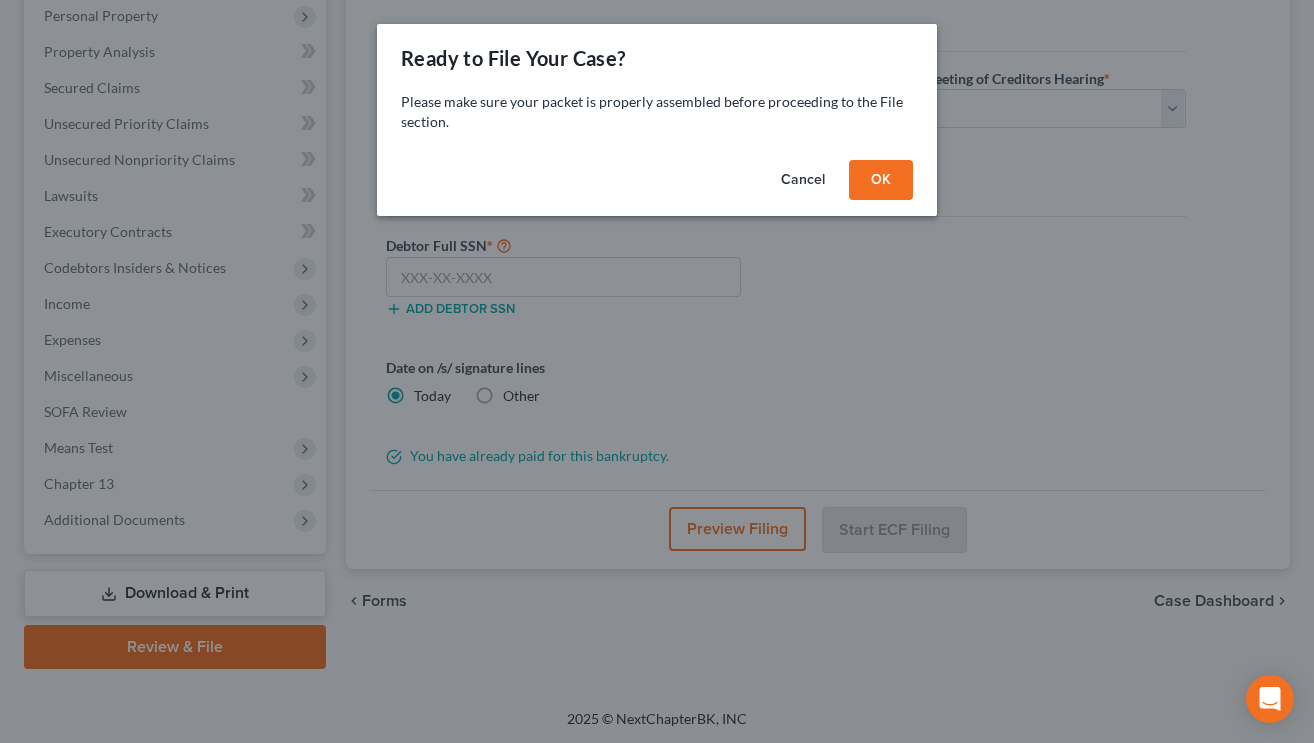 click on "OK" at bounding box center (881, 180) 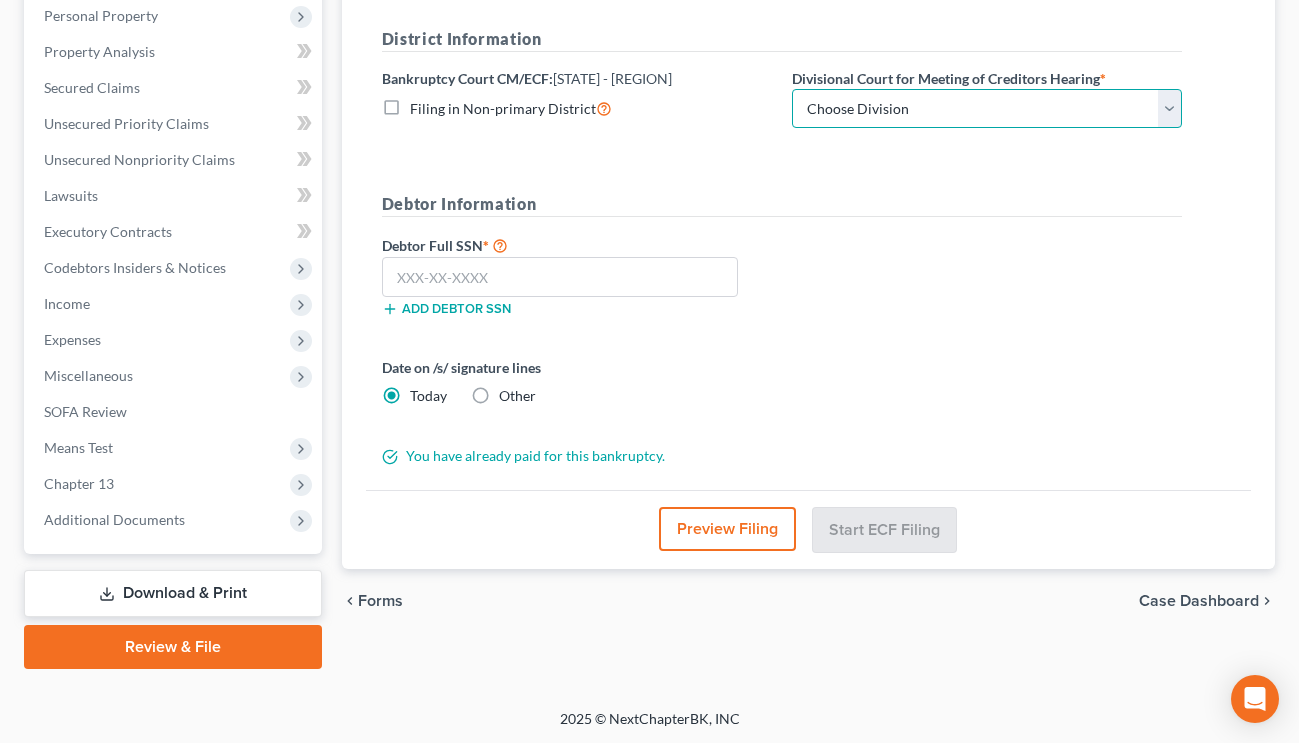 click on "Choose Division [CITY] [CITY] [CITY]" at bounding box center [987, 109] 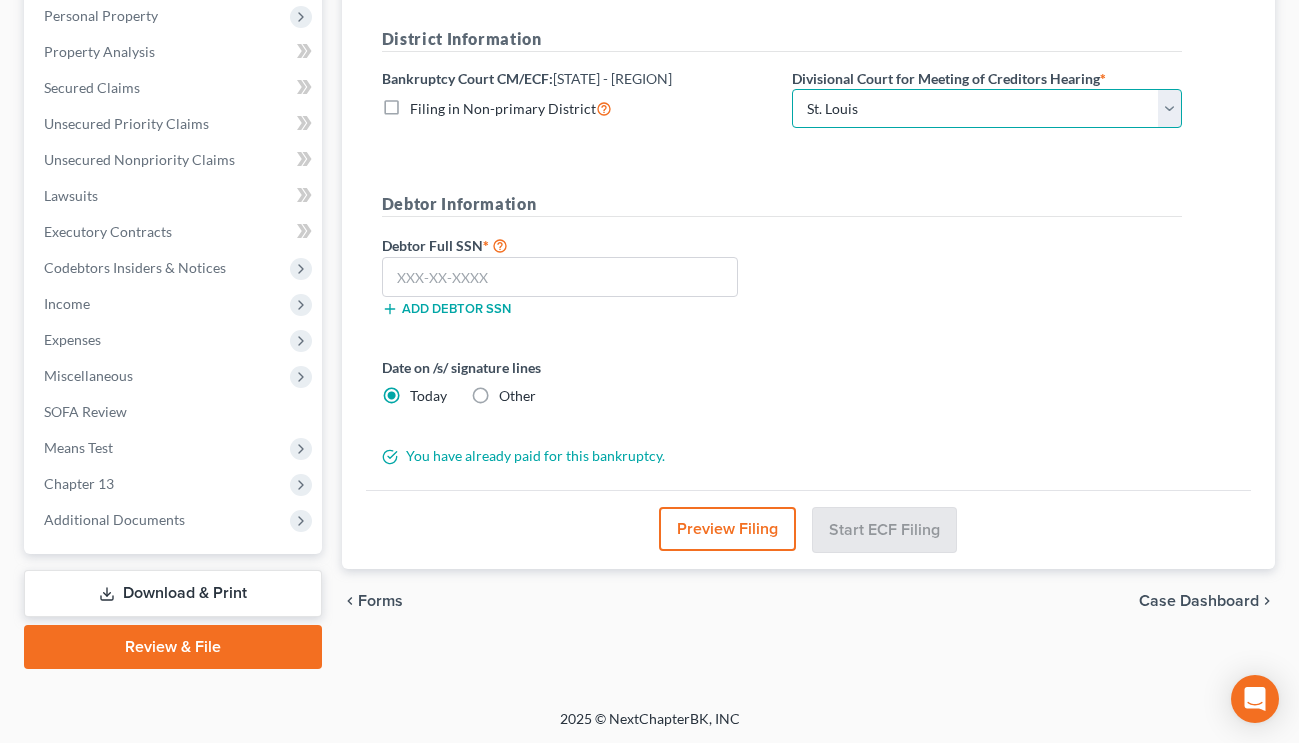 click on "Choose Division [CITY] [CITY] [CITY]" at bounding box center [987, 109] 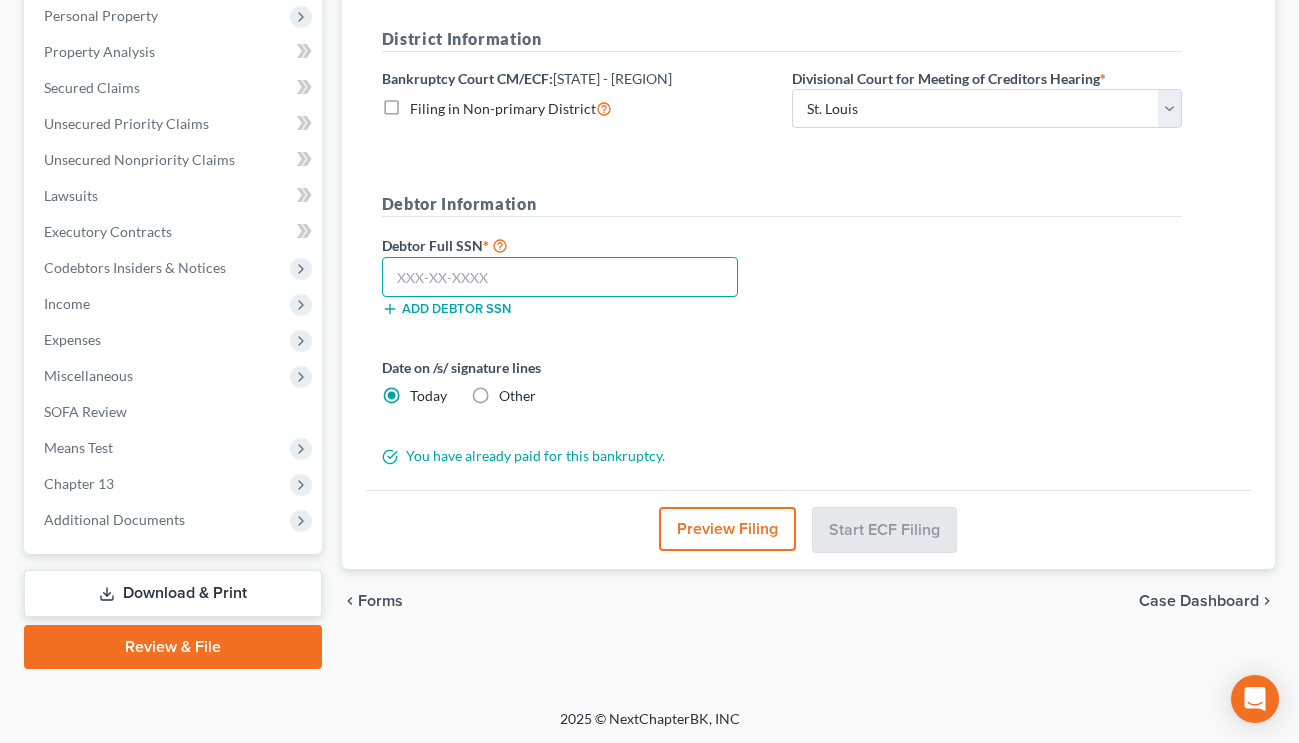 click at bounding box center [560, 277] 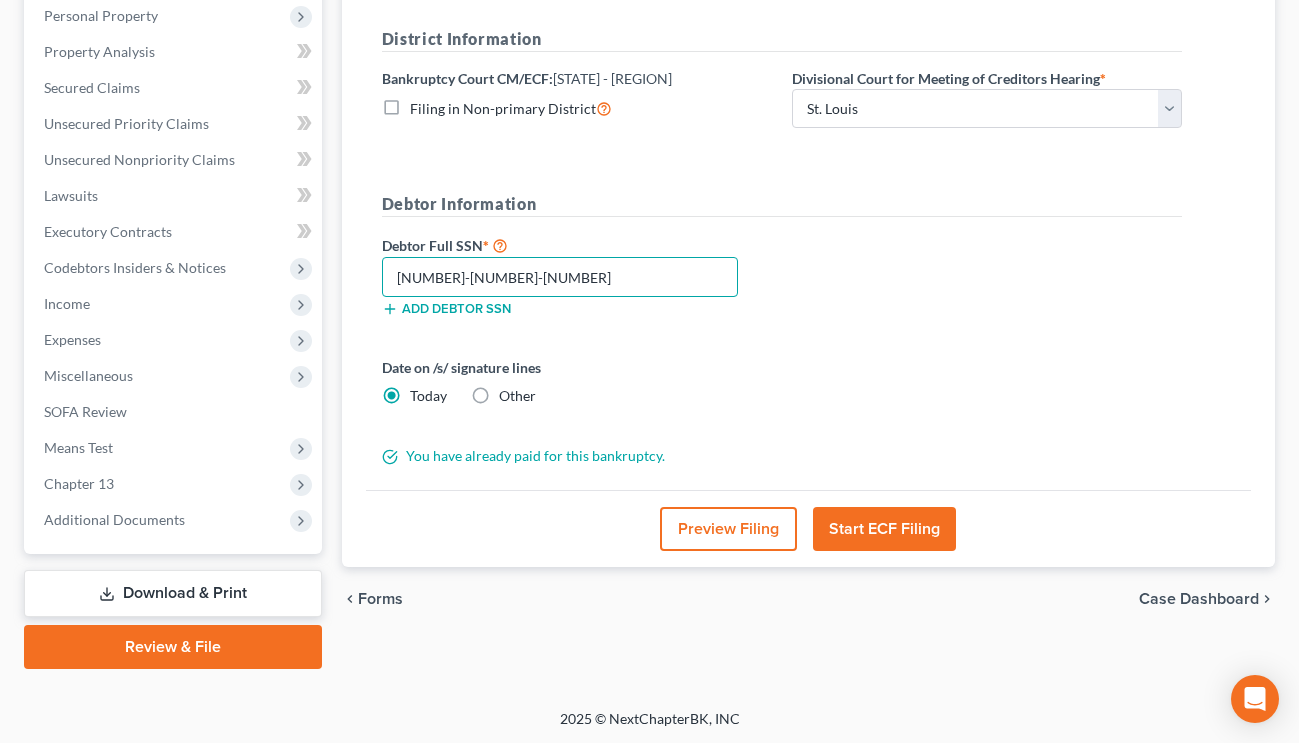type on "[PHONE]" 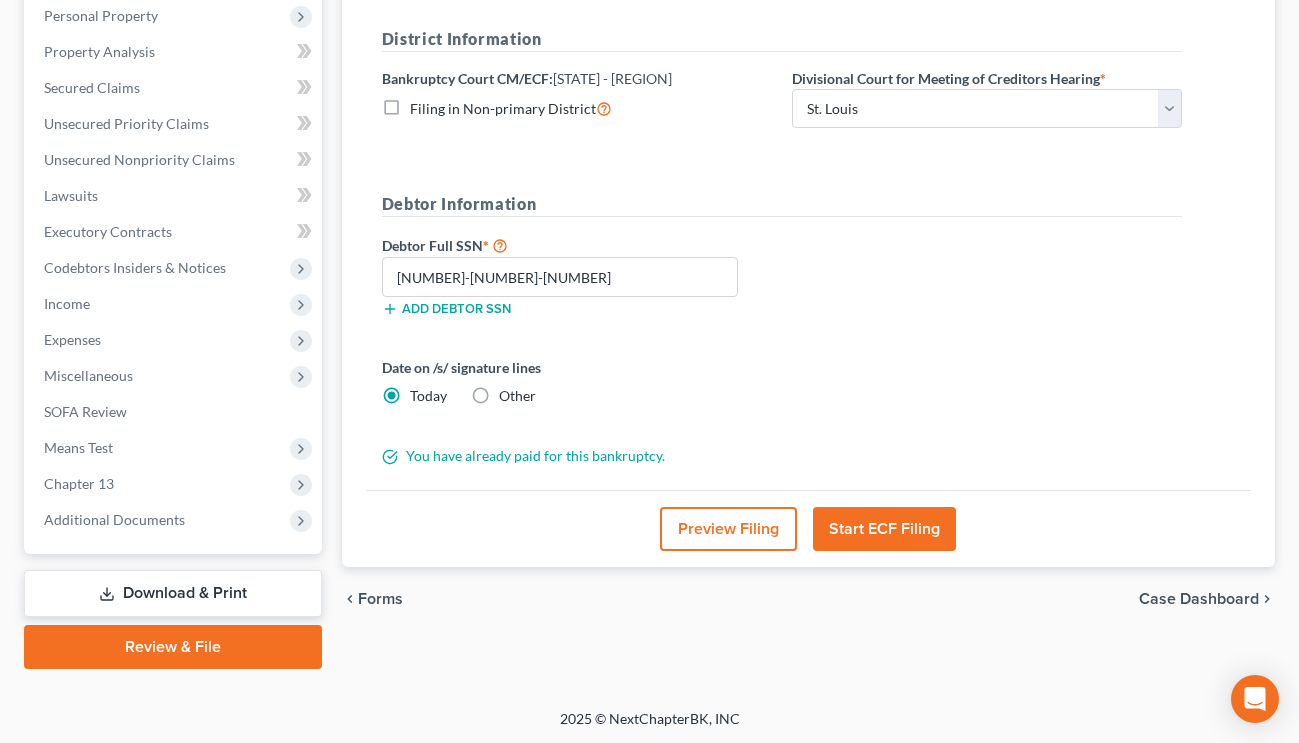 click on "Other" at bounding box center (517, 396) 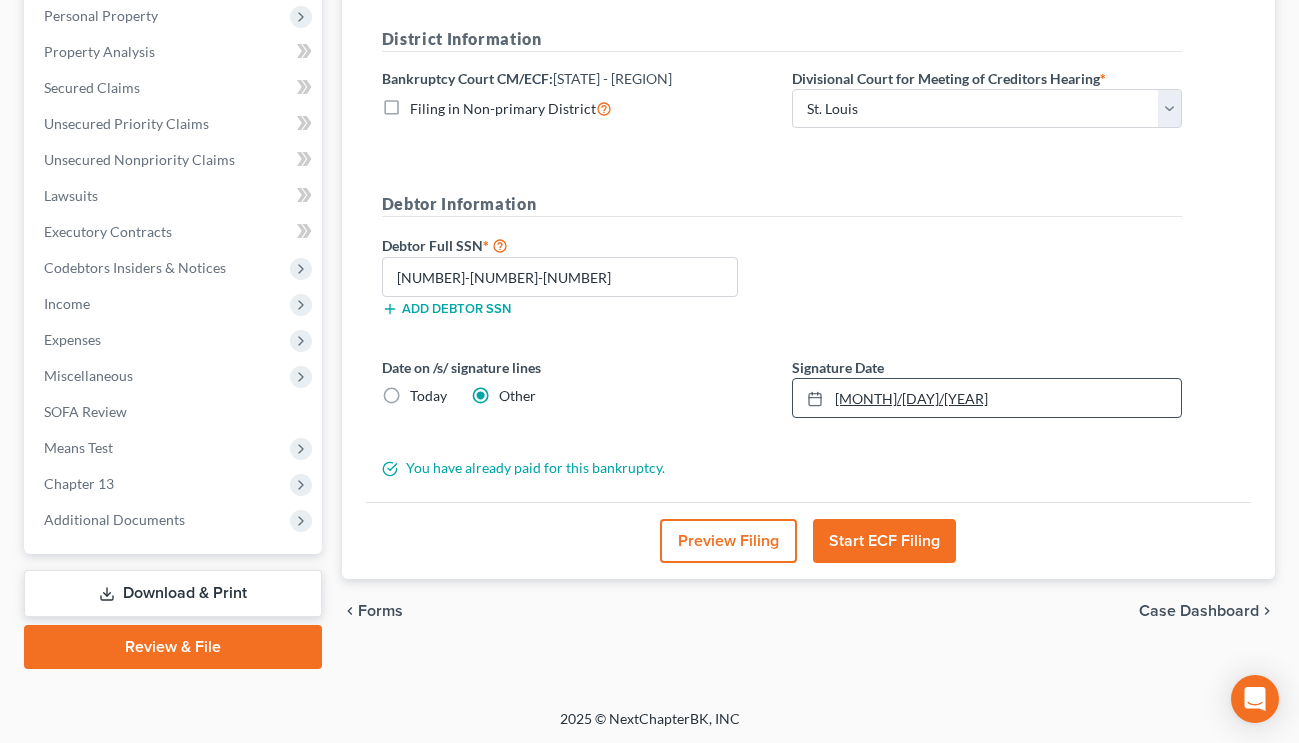 click at bounding box center (815, 399) 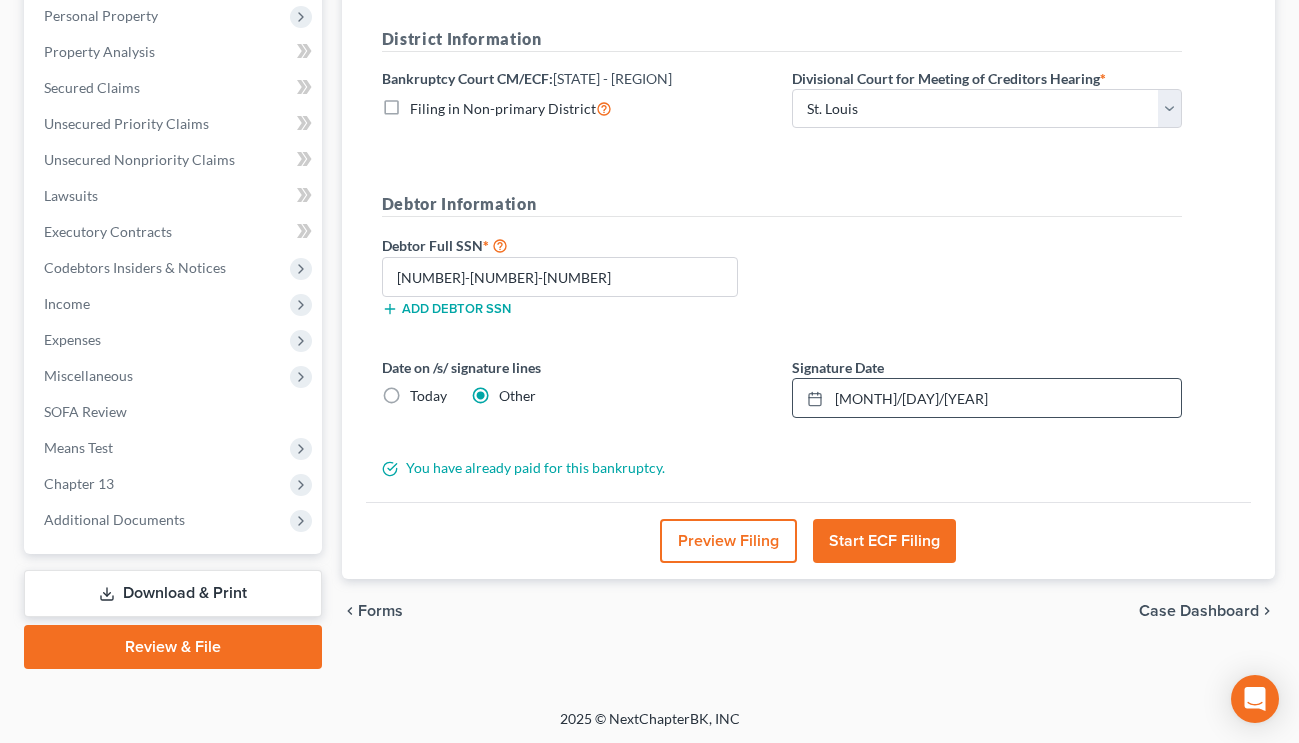 click on "Almost There... Complete Required * Fields District Information Bankruptcy Court CM/ECF:  Missouri - Eastern Filing in Non-primary District  Divisional Court for Meeting of Creditors Hearing  * Choose Division [CITY] [CITY] [CITY] Debtor Information Debtor Full SSN  *   [SSN] Add debtor SSN Date on /s/ signature lines Today Other Signature Date
[MM]/[DD]/[YEAR]
close
Date
[MM]/[DD]/[YEAR]
Time
[TIME]
chevron_left
June [YEAR]
chevron_right
Su M Tu W Th F Sa
1 2 3 4 5 6 7
8 9 10 11 12 13 14
15 16 17 18 19 20 21
22 23 24 25 26 27 28
29 30 1 2 3 4 5
Clear
You have already paid for this bankruptcy." at bounding box center (808, 220) 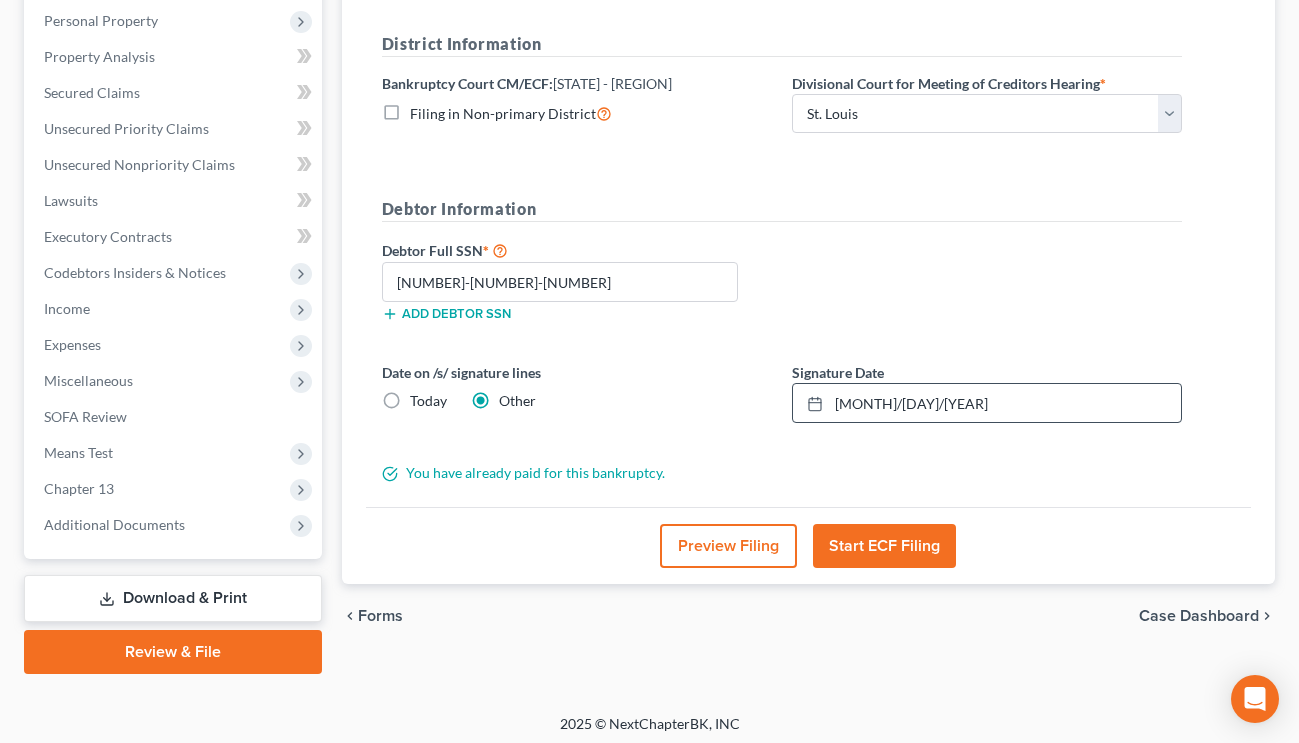 scroll, scrollTop: 354, scrollLeft: 0, axis: vertical 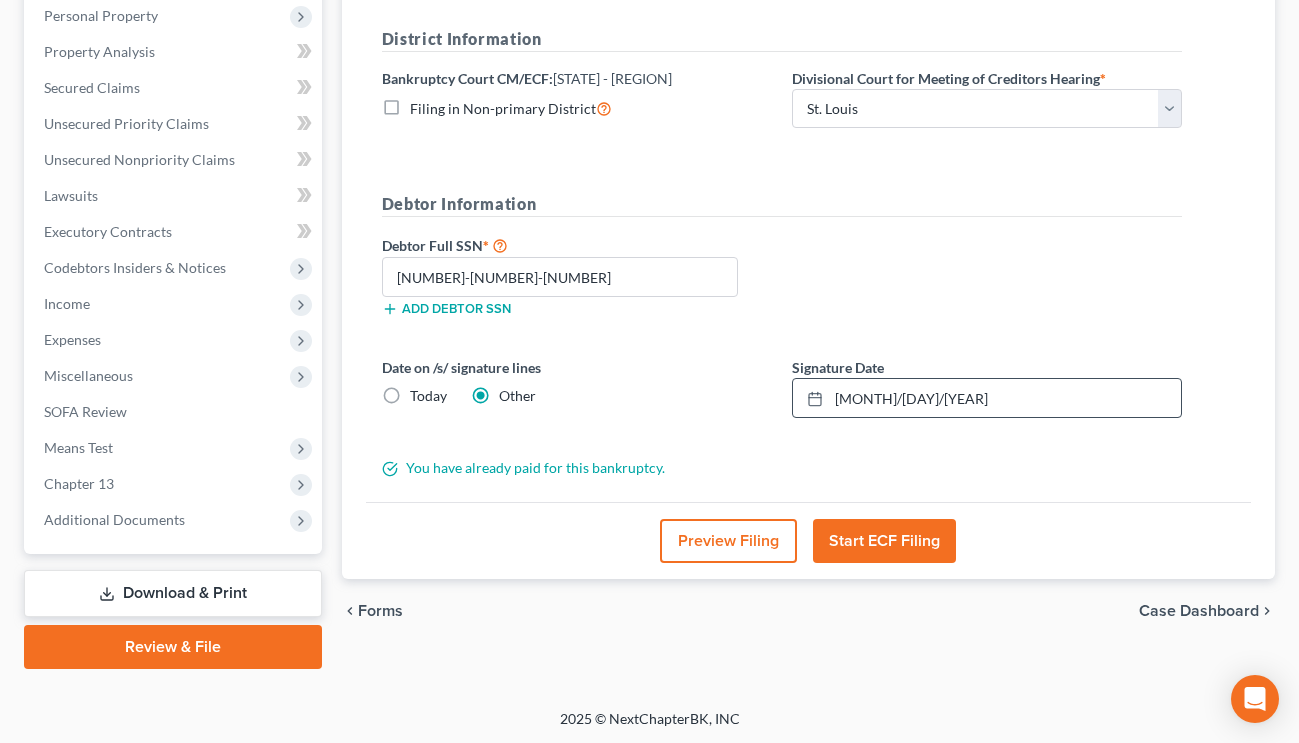 click on "Start ECF Filing" at bounding box center (884, 541) 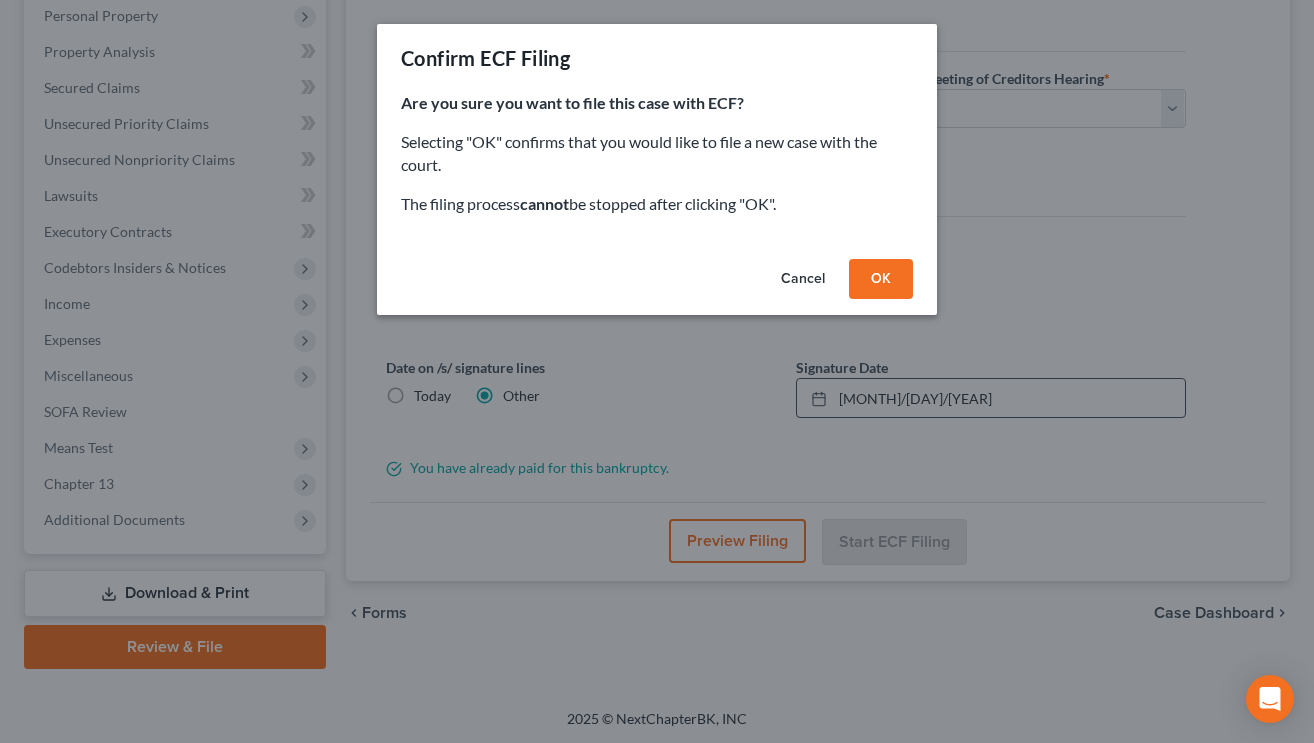 click on "Cancel" at bounding box center [803, 279] 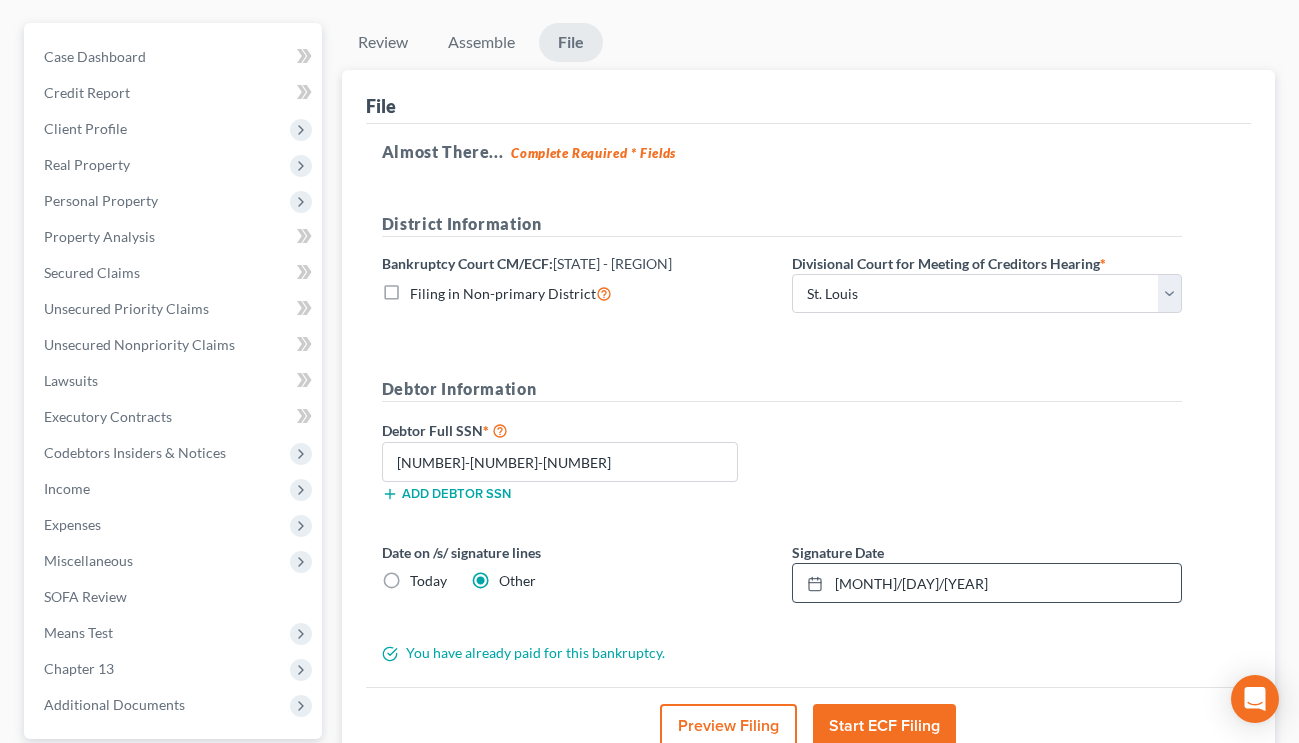 scroll, scrollTop: 143, scrollLeft: 0, axis: vertical 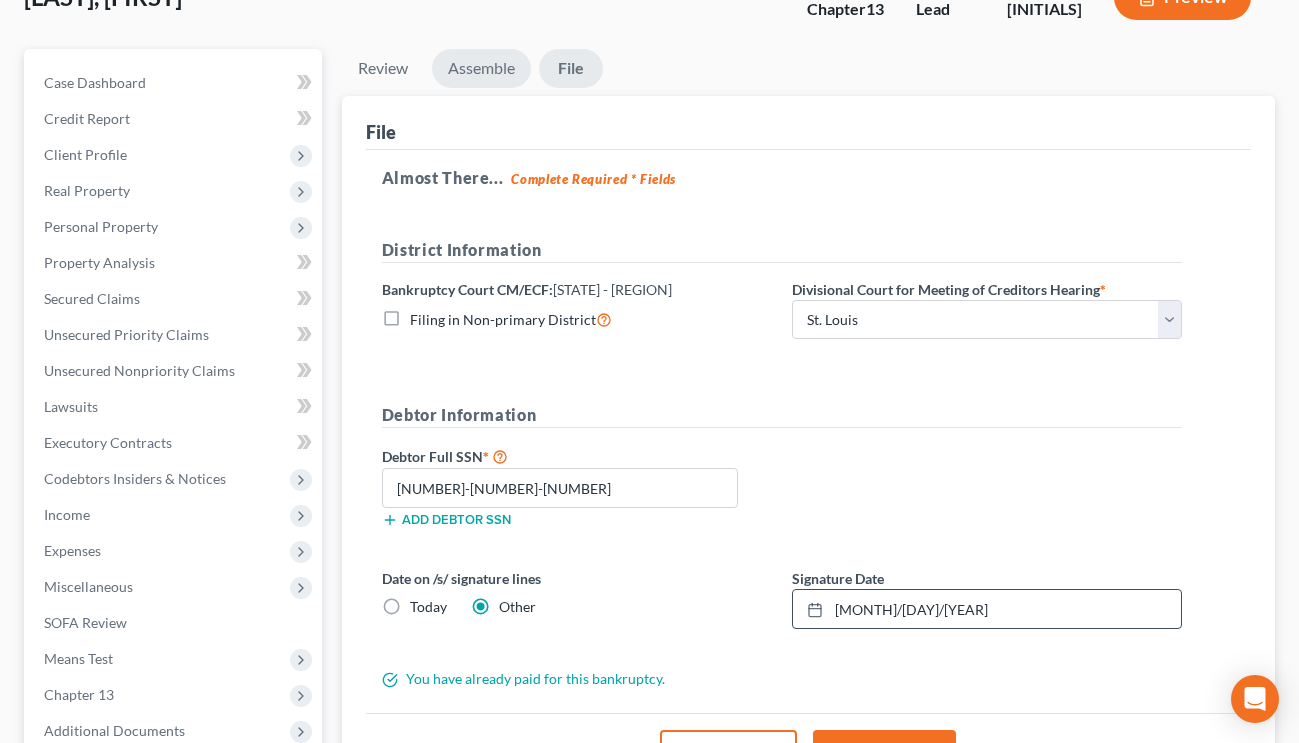click on "Assemble" at bounding box center [383, 68] 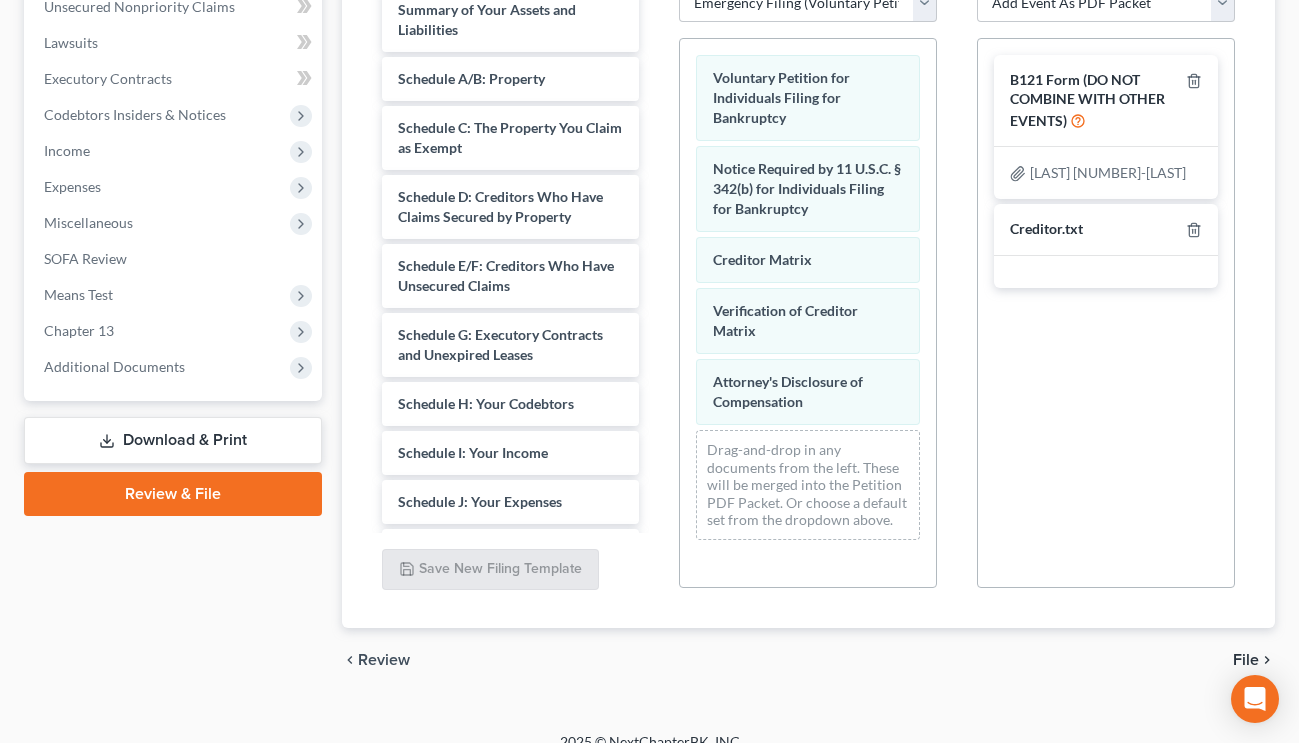 scroll, scrollTop: 510, scrollLeft: 0, axis: vertical 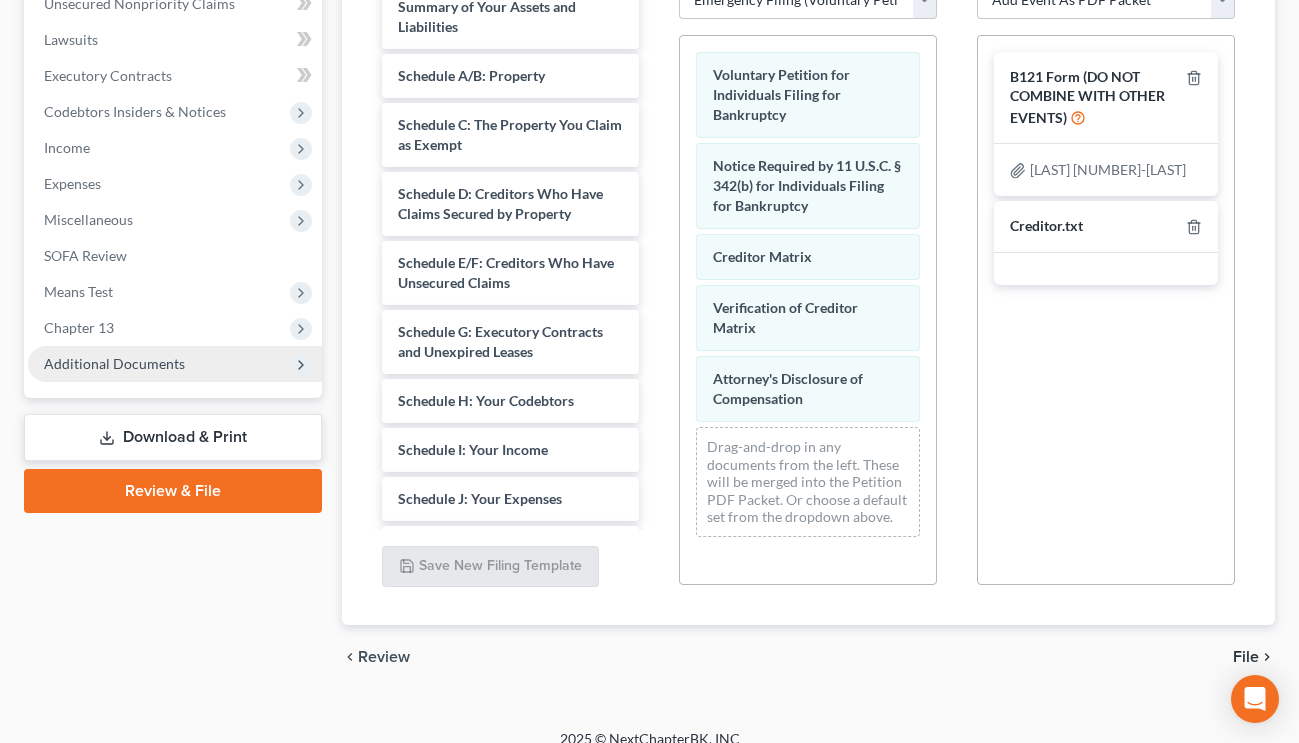 click on "Additional Documents" at bounding box center (0, 0) 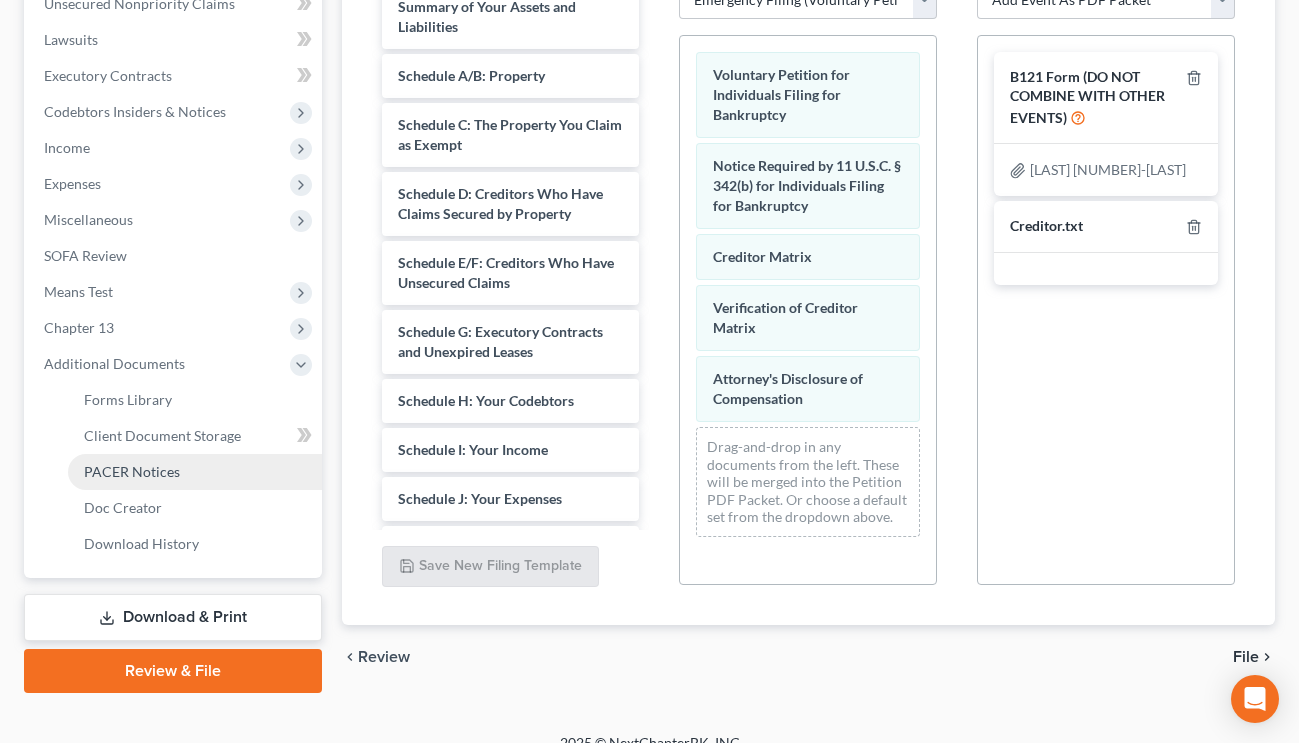 click on "PACER Notices" at bounding box center [195, 472] 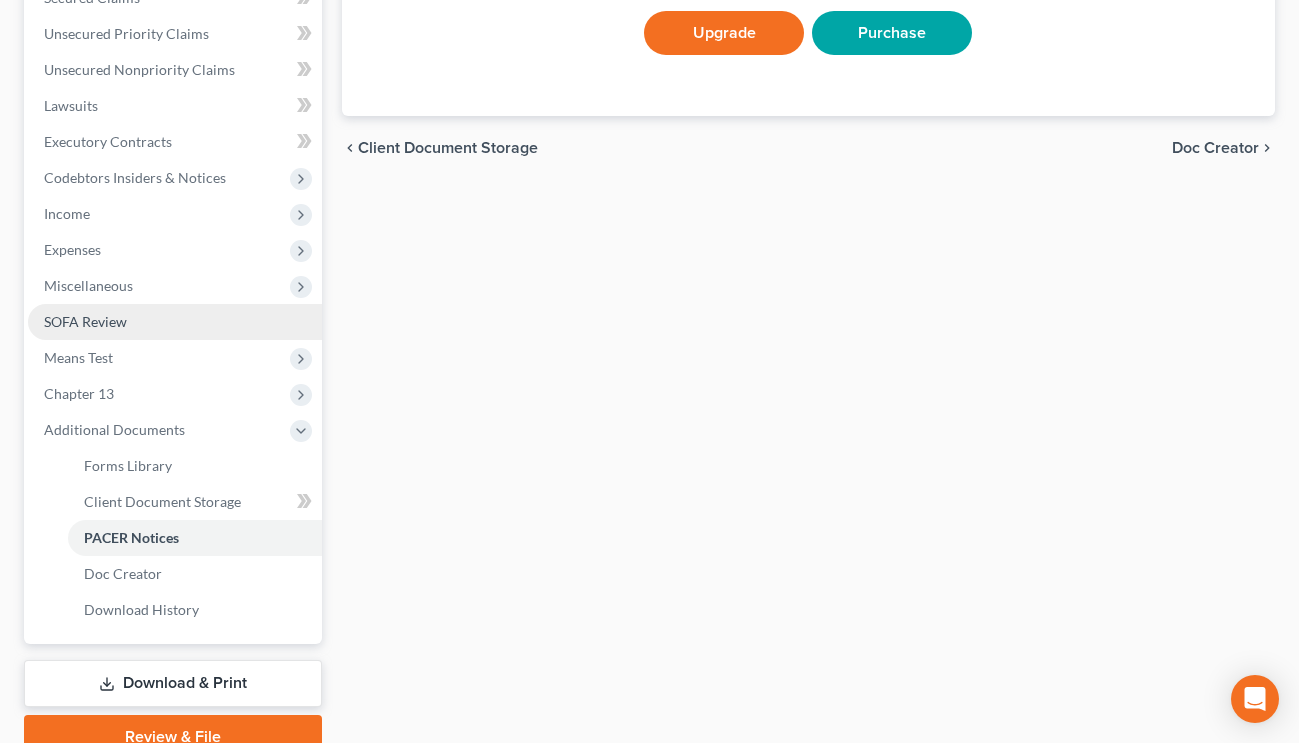 click on "SOFA Review" at bounding box center (175, 322) 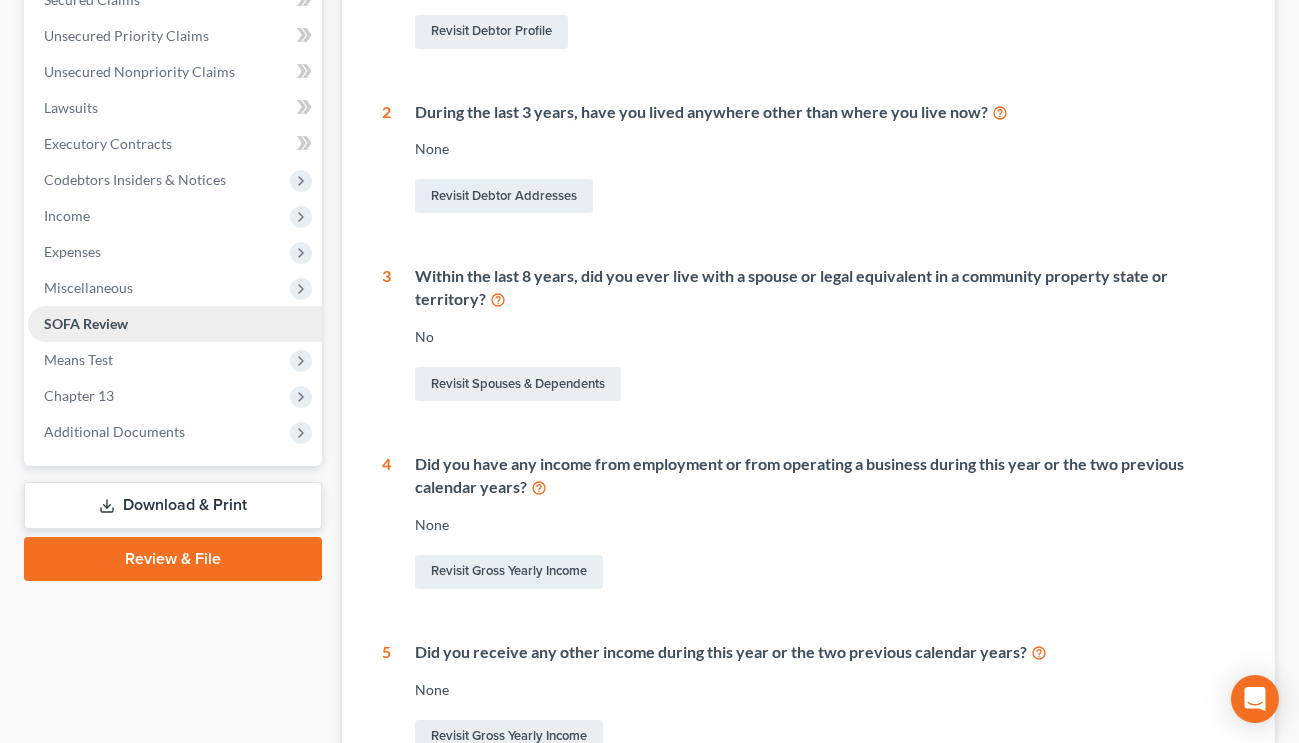 scroll, scrollTop: 436, scrollLeft: 0, axis: vertical 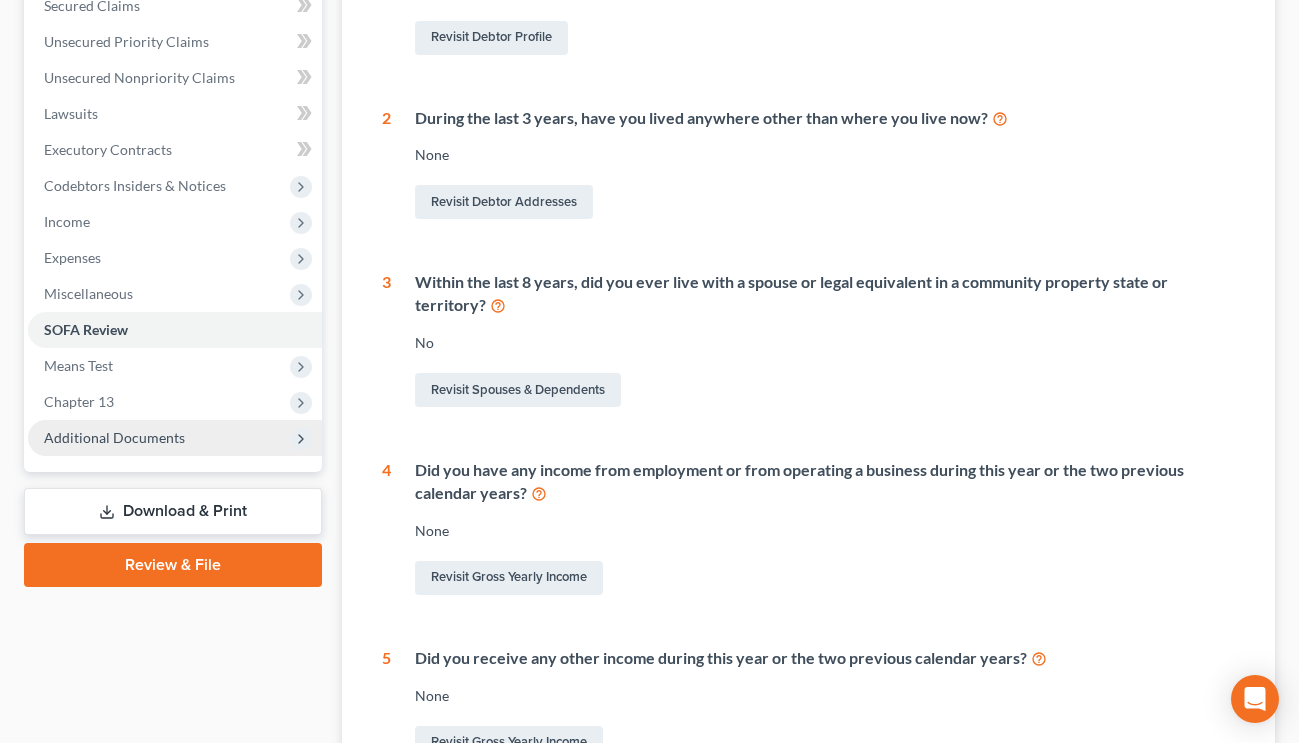 click on "Additional Documents" at bounding box center (0, 0) 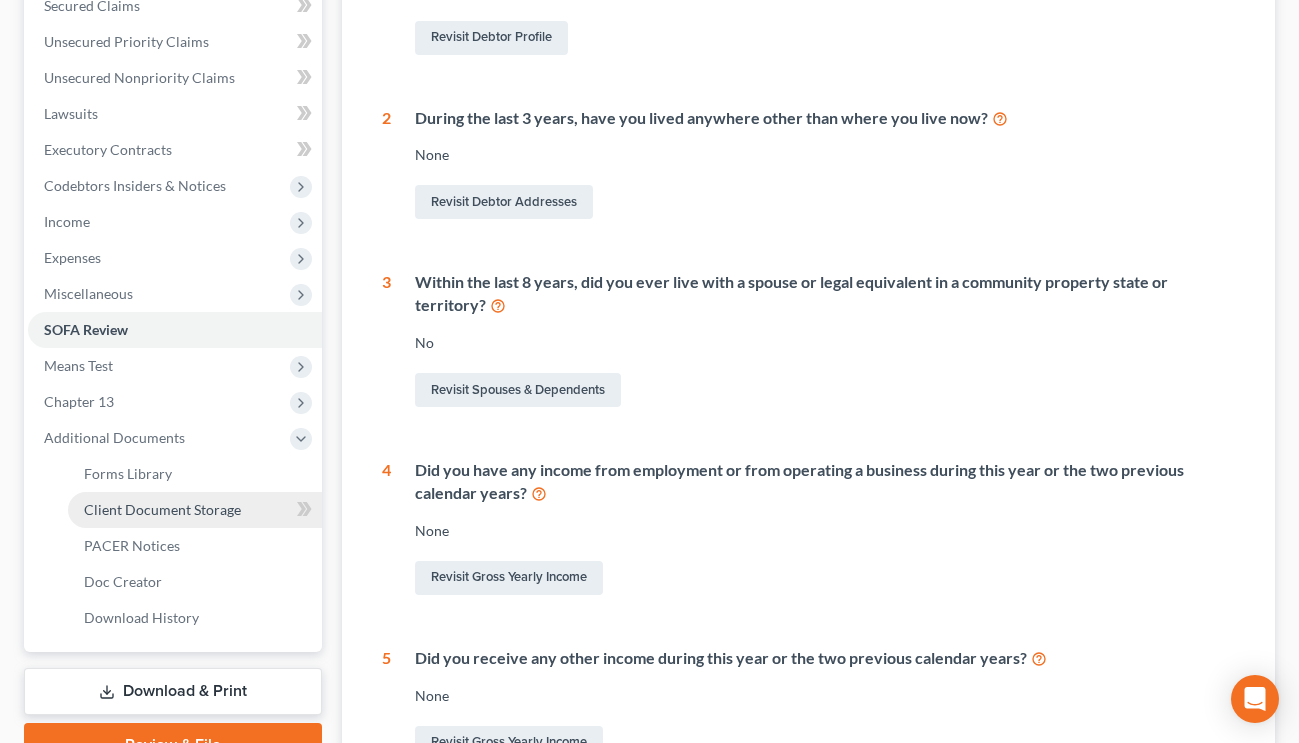 click on "Client Document Storage" at bounding box center (162, 509) 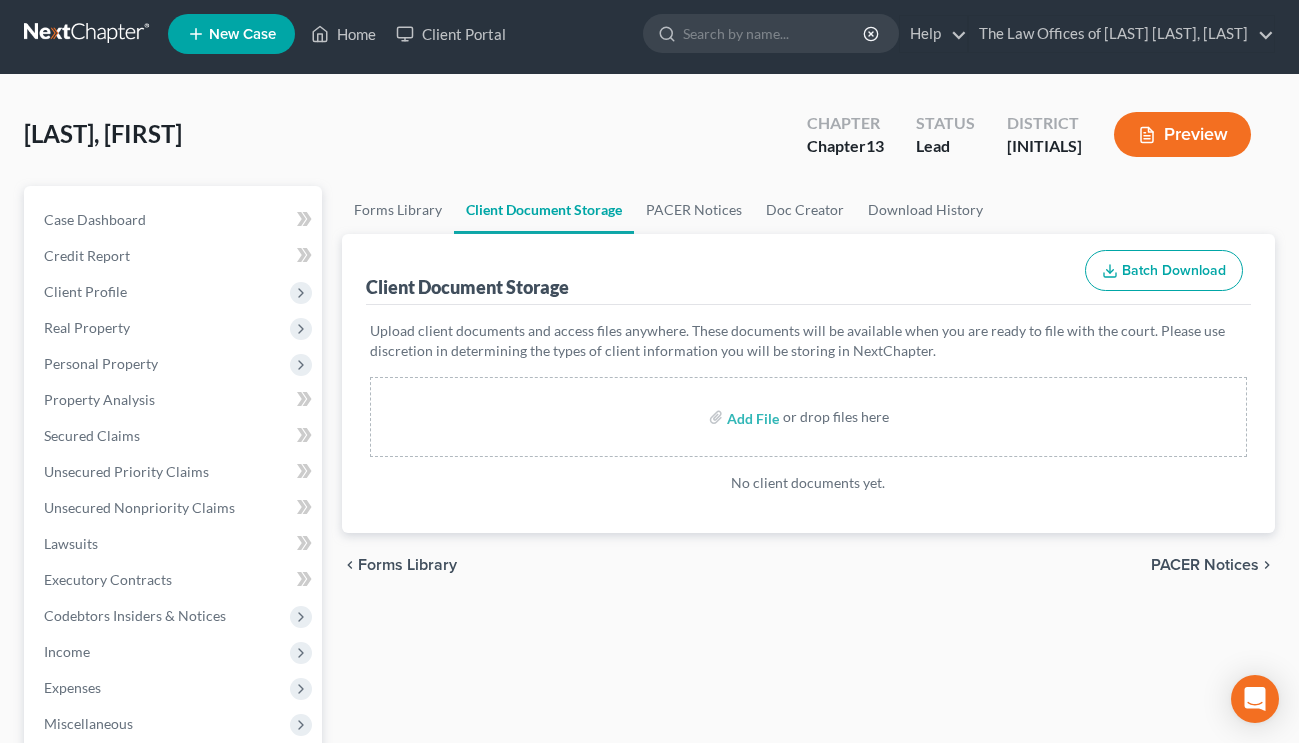 scroll, scrollTop: 0, scrollLeft: 0, axis: both 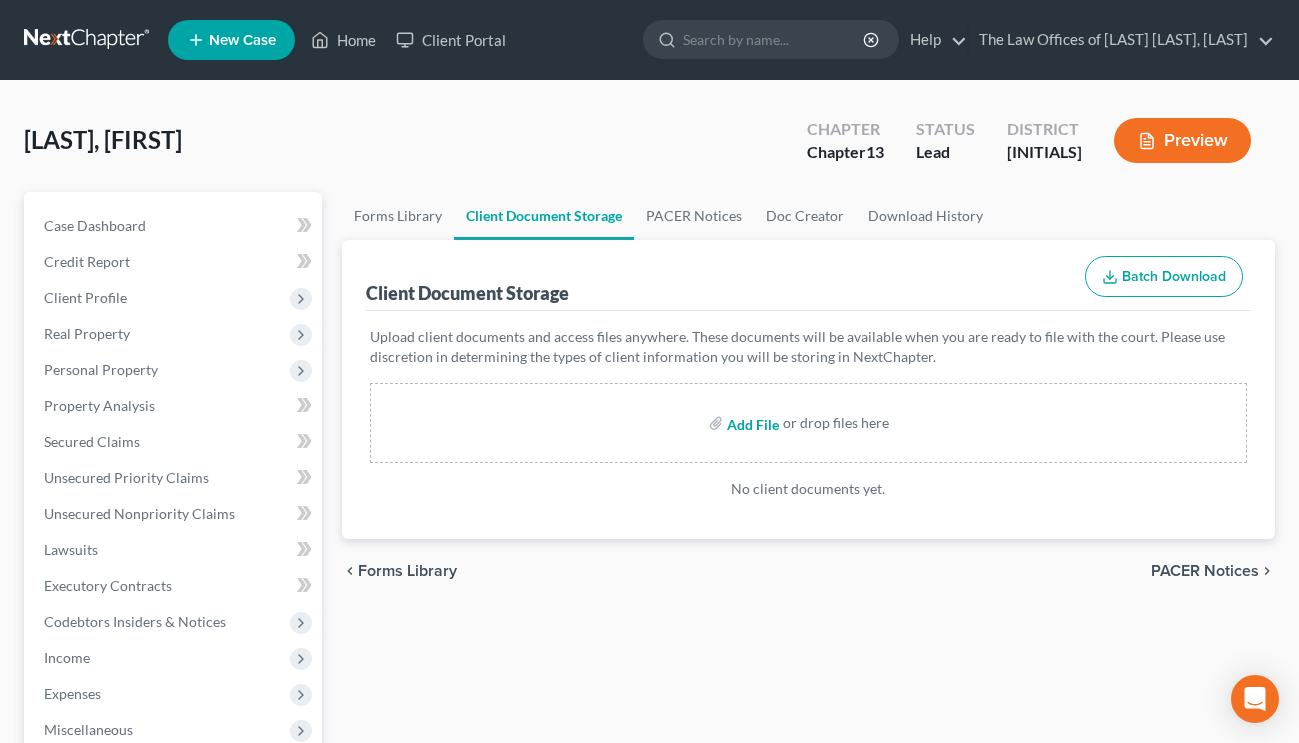 click at bounding box center (751, 423) 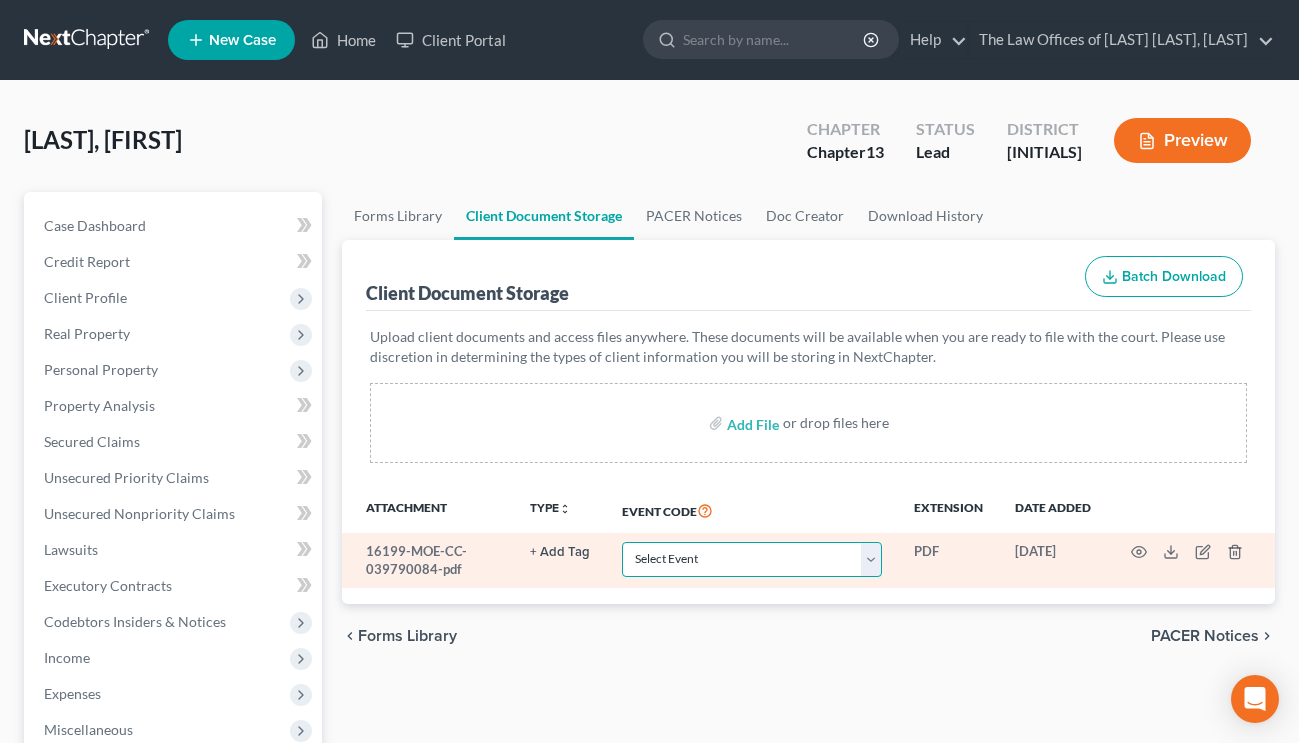 click on "Select Event 20 Largest Unsecured Creditors Amended List of Creditors and Verification of Matrix Amended Petition Amended Schedules Application to Have the Chapter 7 Filing Fee Waived Attachment to Chapter 11 Non-Ind Petition Attorney Fee Election Form (DO NOT COMBINE WITH OTHER EVENTS) Balance Sheet Cash Flow Statement Certificate of Credit Counseling Certificate of Service Chapter 11 Ballots Chapter 11 Official Form 122 Chapter 13 Official Form 122 Chapter 13 Plan Chapter 7 Official Form 122 Debtor's Rebuttal of Presumption of Abuse Disclosure of Compensation of Attorney for Debtor Domestic Support Obligations Employee Income Records Equity Security Holders Exigent Circumstances re: Credit Counseling Financial Management Course Initial Statement of Eviction Judgment Intent to Cure Default Ombudsman Report Operating Report Pay Filing Fee in Installments Reaffirmation Agreement Schedule A/B Schedule C Schedule D Schedule E/F Schedule G Schedule H Schedule I Schedule J Schedule J-2 Schedules A-J Tax Documents" at bounding box center [701, 559] 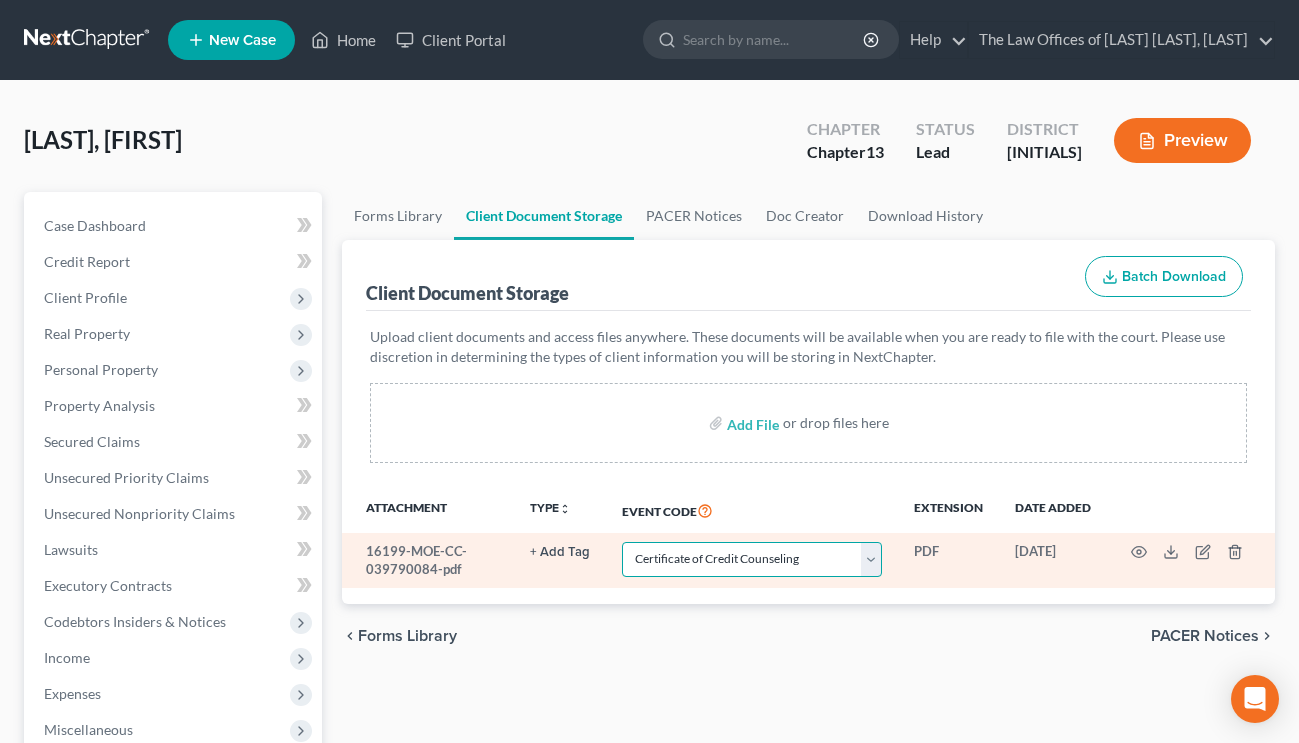 click on "Select Event 20 Largest Unsecured Creditors Amended List of Creditors and Verification of Matrix Amended Petition Amended Schedules Application to Have the Chapter 7 Filing Fee Waived Attachment to Chapter 11 Non-Ind Petition Attorney Fee Election Form (DO NOT COMBINE WITH OTHER EVENTS) Balance Sheet Cash Flow Statement Certificate of Credit Counseling Certificate of Service Chapter 11 Ballots Chapter 11 Official Form 122 Chapter 13 Official Form 122 Chapter 13 Plan Chapter 7 Official Form 122 Debtor's Rebuttal of Presumption of Abuse Disclosure of Compensation of Attorney for Debtor Domestic Support Obligations Employee Income Records Equity Security Holders Exigent Circumstances re: Credit Counseling Financial Management Course Initial Statement of Eviction Judgment Intent to Cure Default Ombudsman Report Operating Report Pay Filing Fee in Installments Reaffirmation Agreement Schedule A/B Schedule C Schedule D Schedule E/F Schedule G Schedule H Schedule I Schedule J Schedule J-2 Schedules A-J Tax Documents" at bounding box center (701, 559) 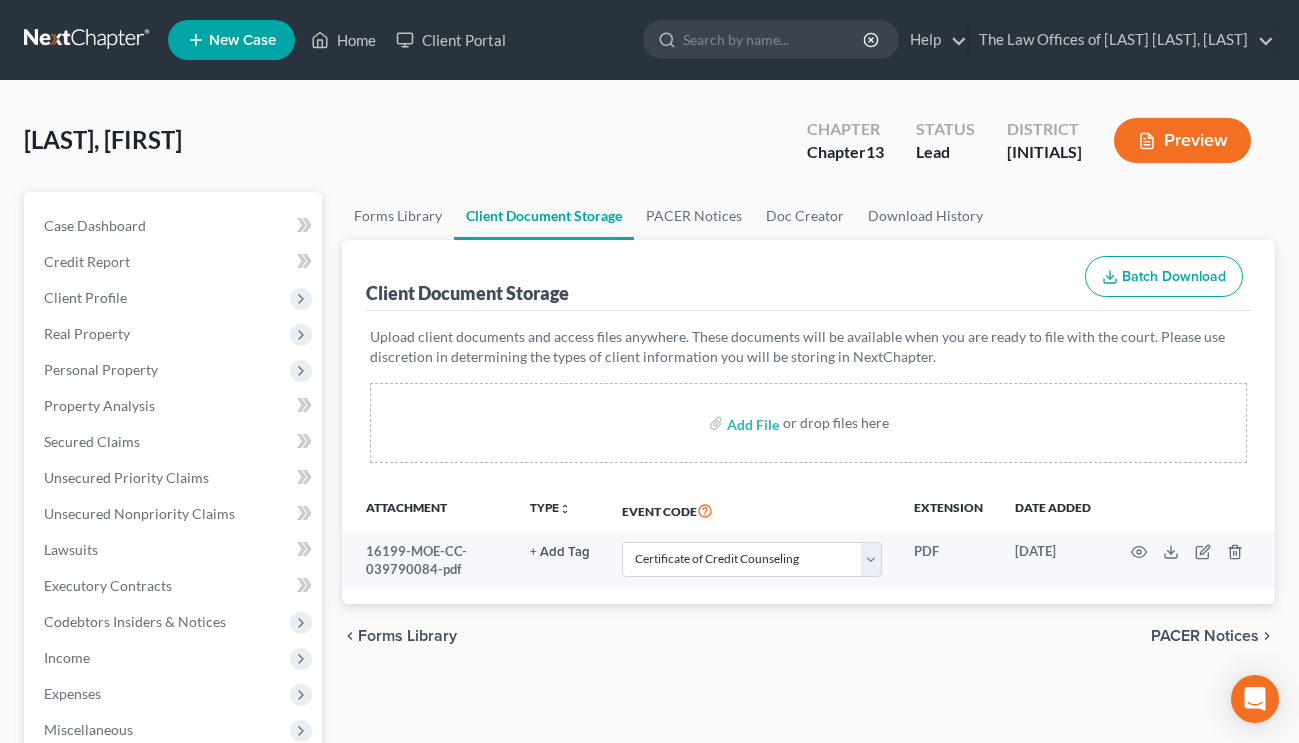 click on "chevron_left
Forms Library
PACER Notices
chevron_right" at bounding box center (808, 673) 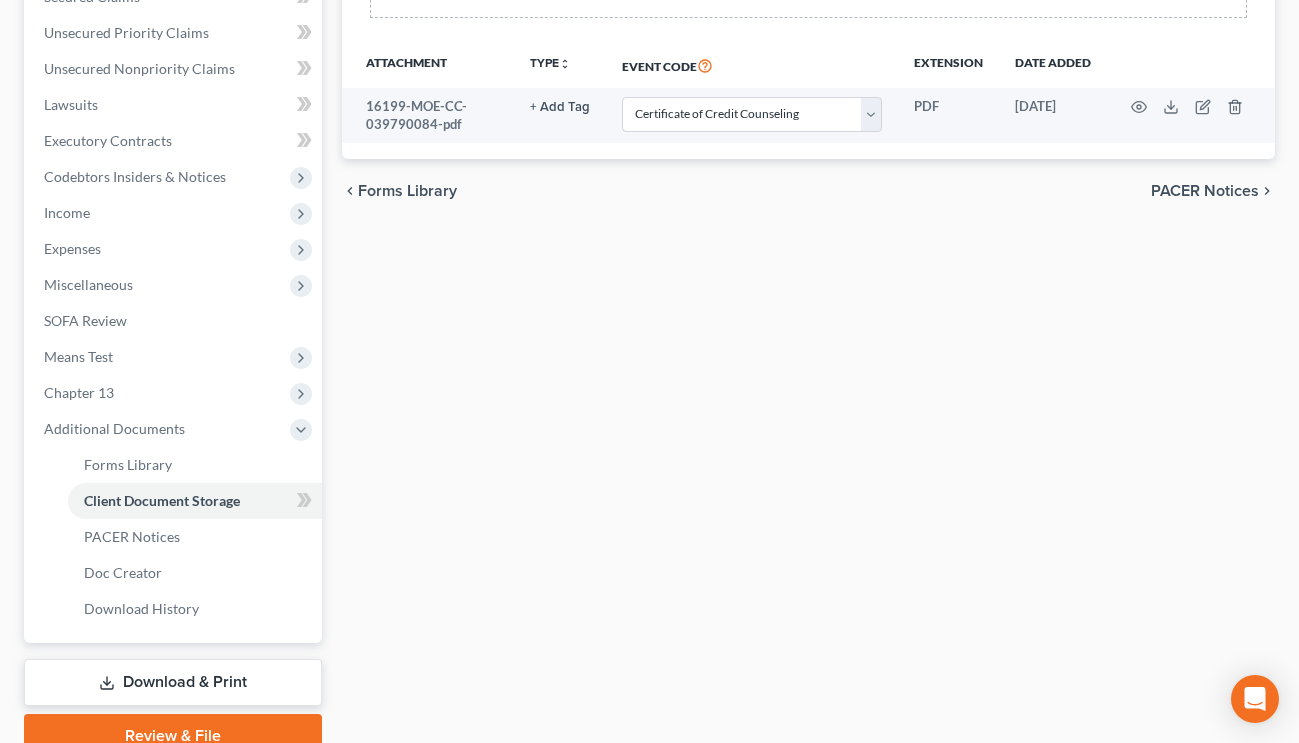 scroll, scrollTop: 534, scrollLeft: 0, axis: vertical 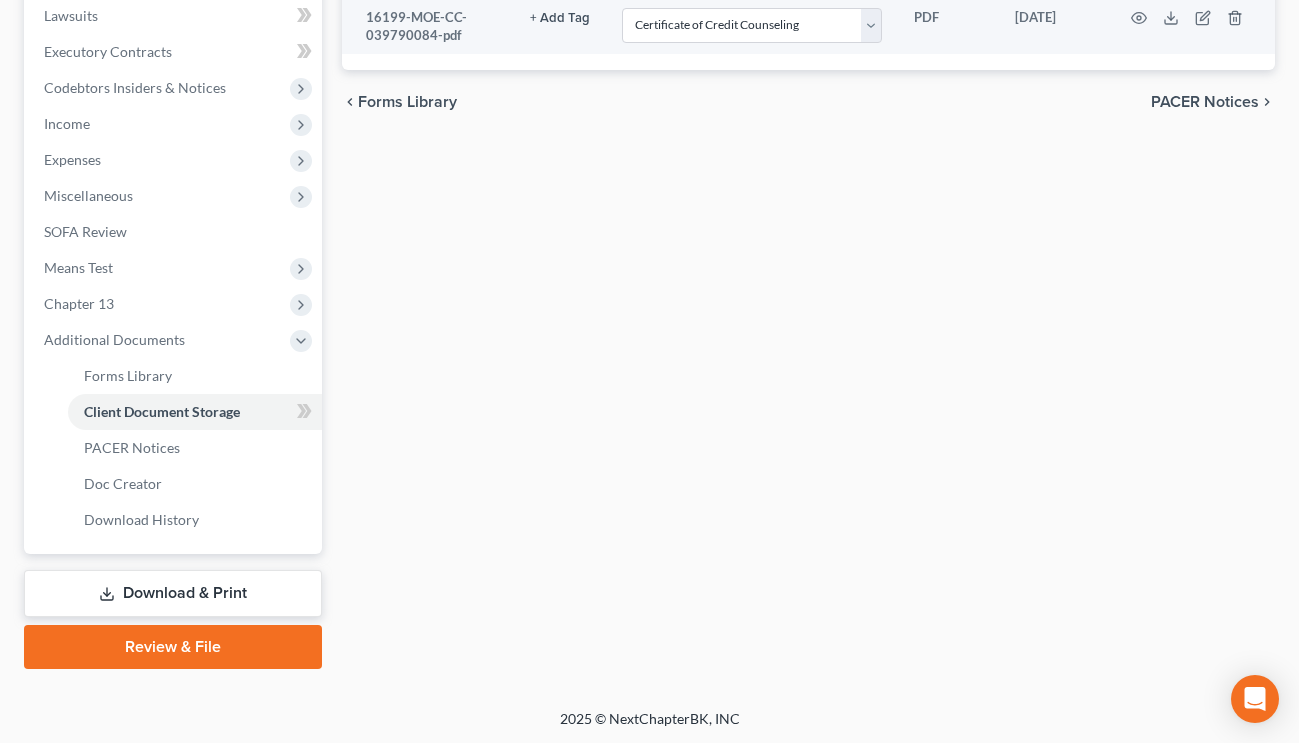 click on "Forms Library
Client Document Storage
PACER Notices
Doc Creator
Download History
Client Document Storage
Batch Download
Upload client documents and access files anywhere. These documents will be available when you are ready to file with the court. Please use discretion in determining the types of client information you will be storing in NextChapter.
Add File
or drop files here
Attachment TYPE unfold_more NONE Co-debtor Credit Counseling Certificate debtor Driver's License Hearing Notice Proof of Claim Event Code  Extension Date added [FILENAME] + Add Tag Select an option or create one Co-debtor Credit Counseling Certificate debtor Driver's License Hearing Notice Proof of Claim Select Event 20 Largest Unsecured Creditors Amended List of Creditors and Verification of Matrix Amended Petition Amended Schedules Application to Have the Chapter 7 Filing Fee Waived Balance Sheet" at bounding box center (808, 163) 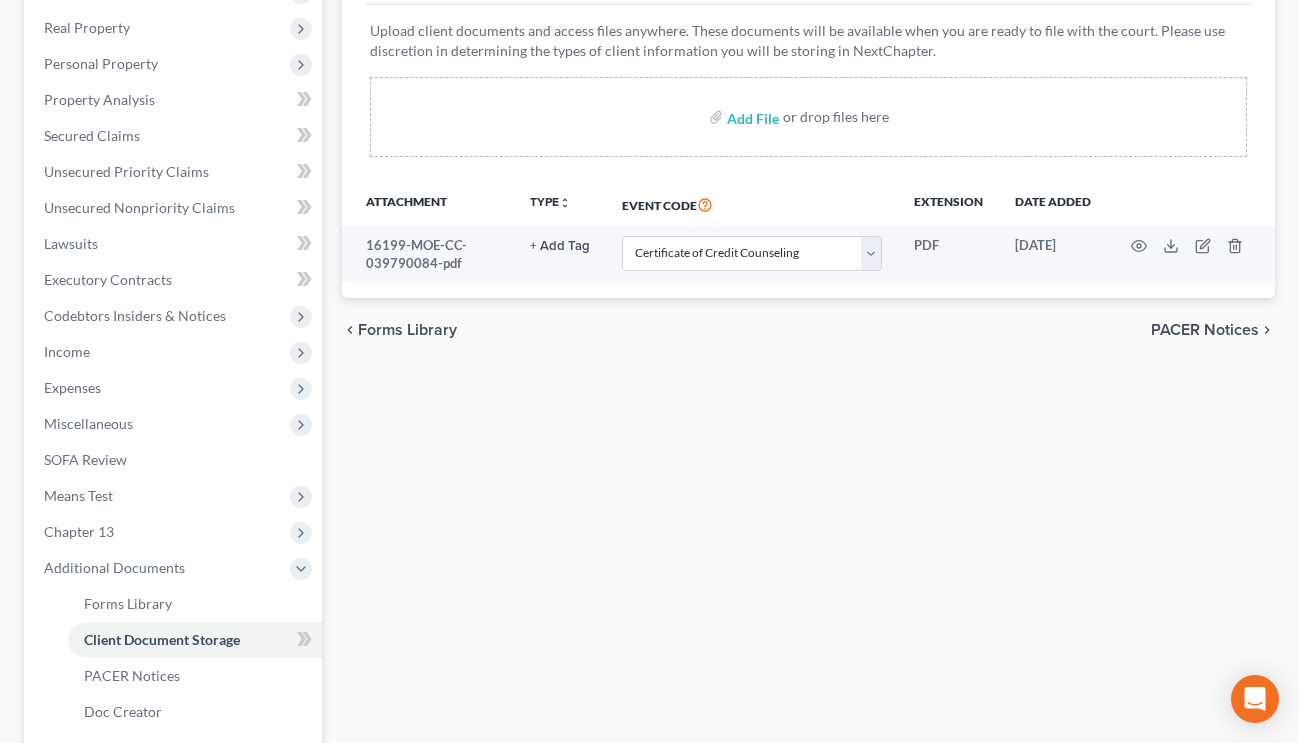scroll, scrollTop: 0, scrollLeft: 0, axis: both 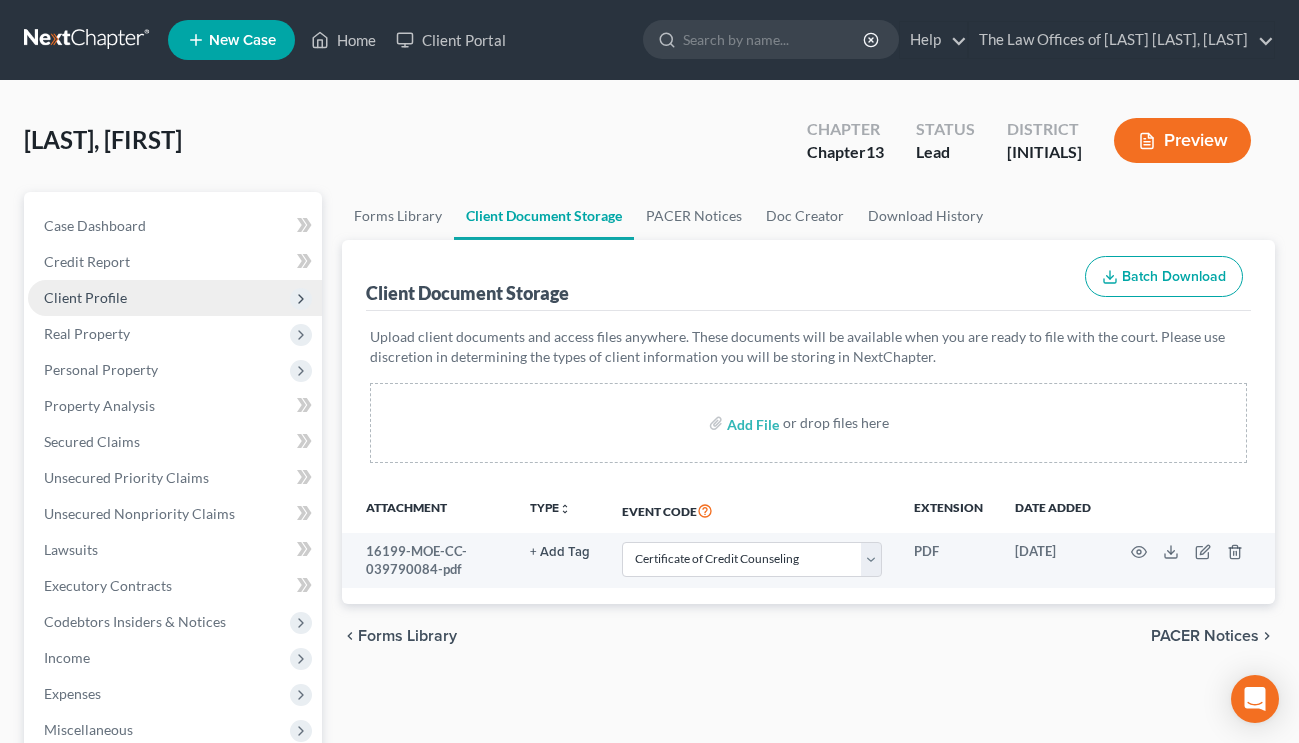 click on "Client Profile" at bounding box center [0, 0] 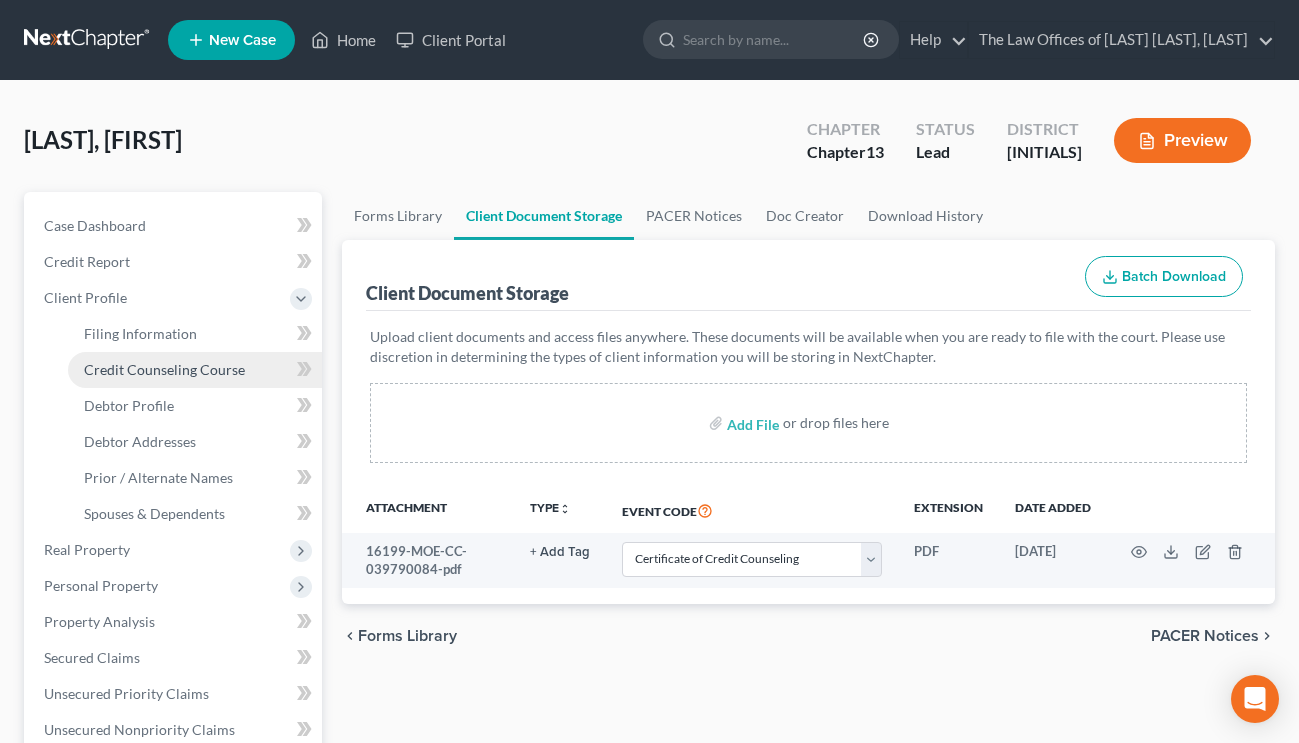 click on "Credit Counseling Course" at bounding box center [164, 369] 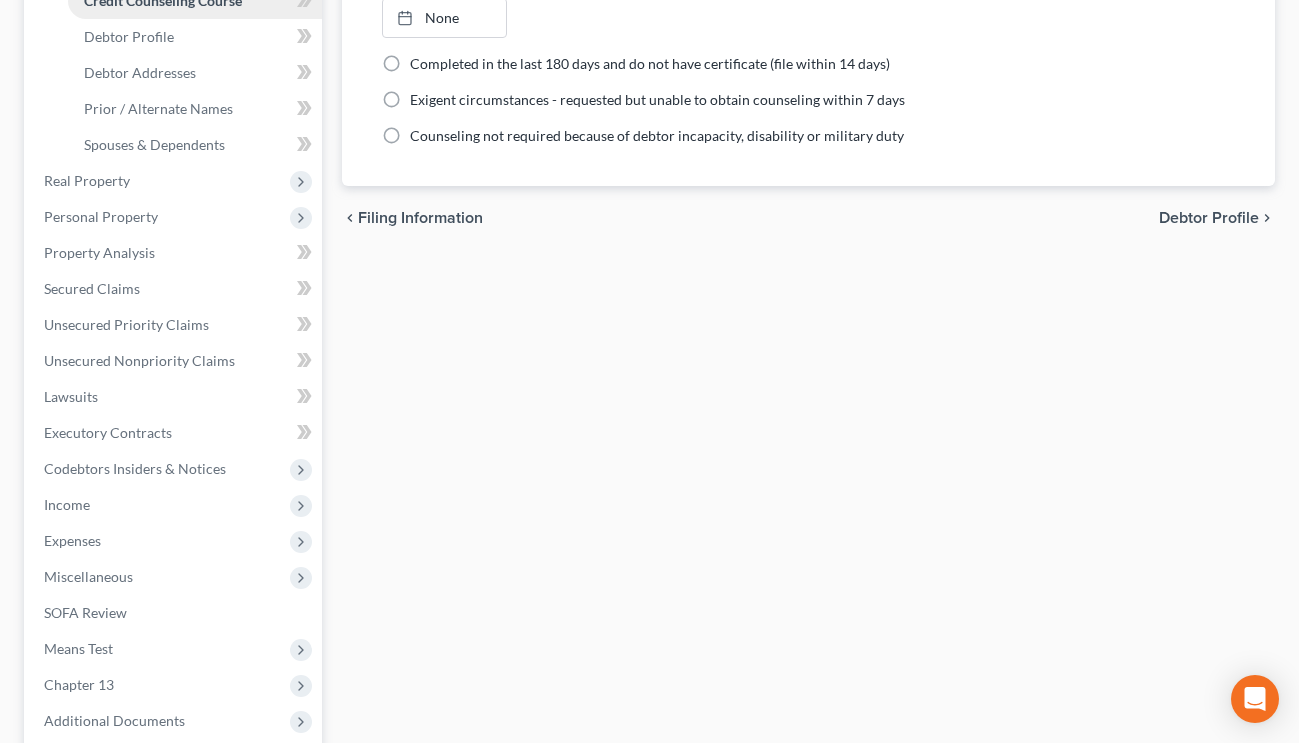 scroll, scrollTop: 570, scrollLeft: 0, axis: vertical 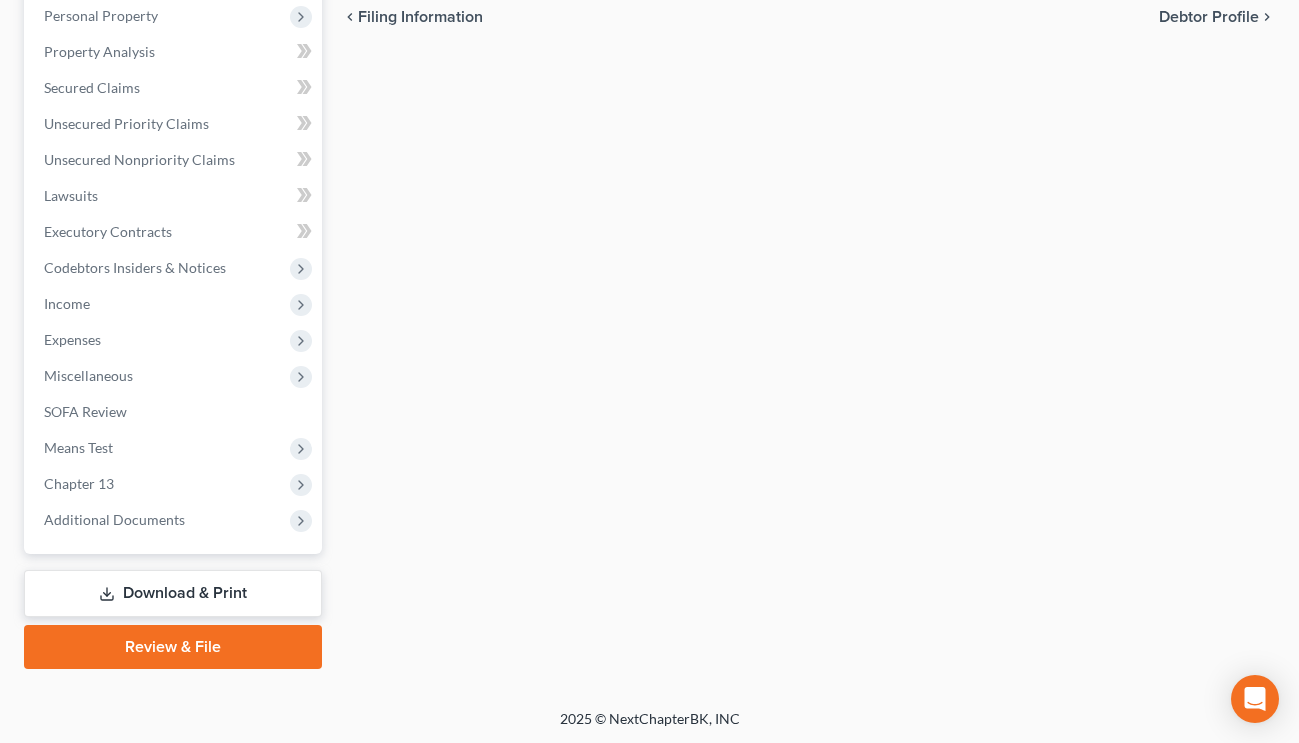 click on "Review & File" at bounding box center [173, 647] 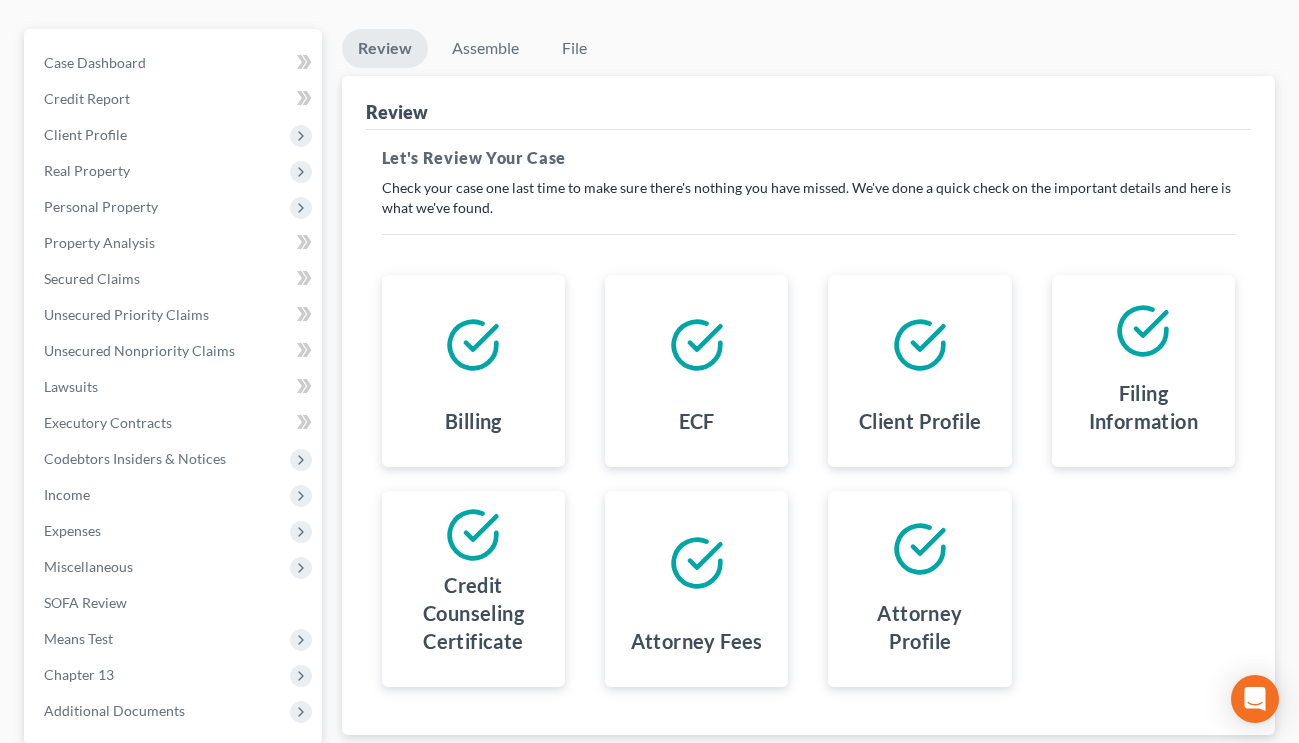 scroll, scrollTop: 354, scrollLeft: 0, axis: vertical 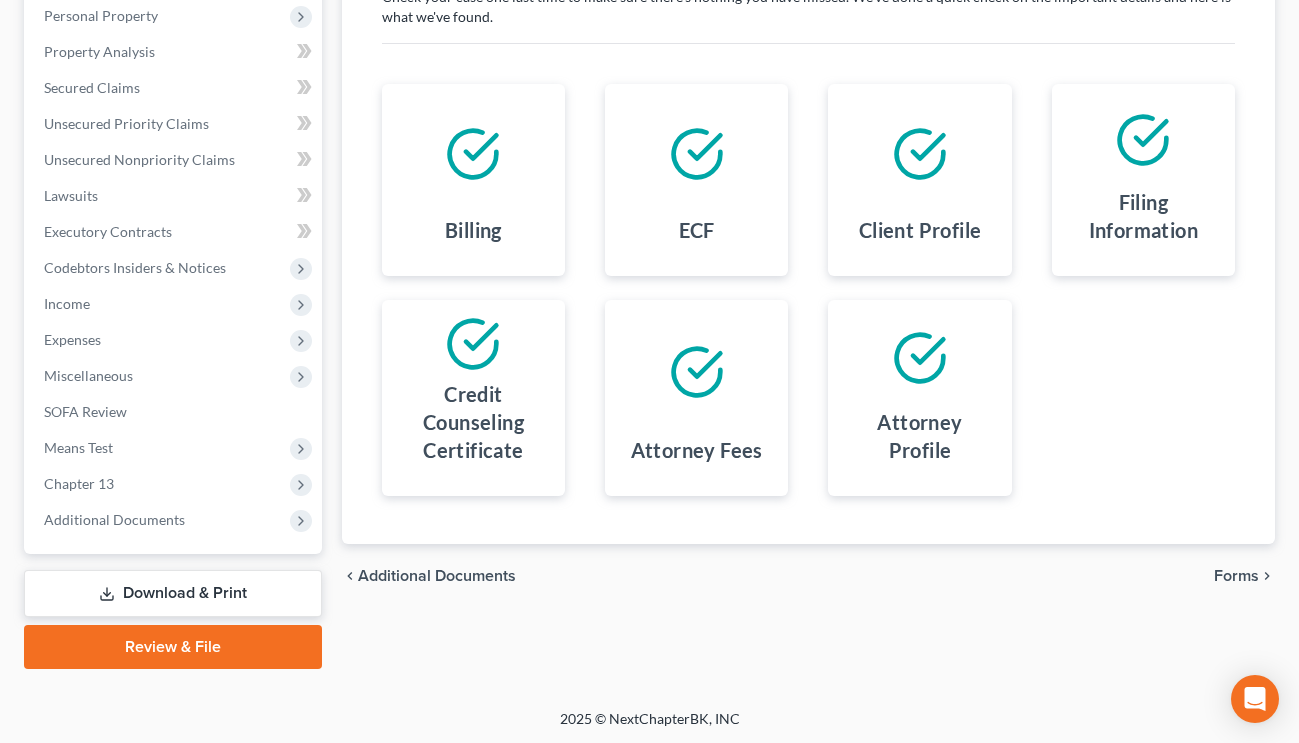 click on "Forms" at bounding box center (1236, 576) 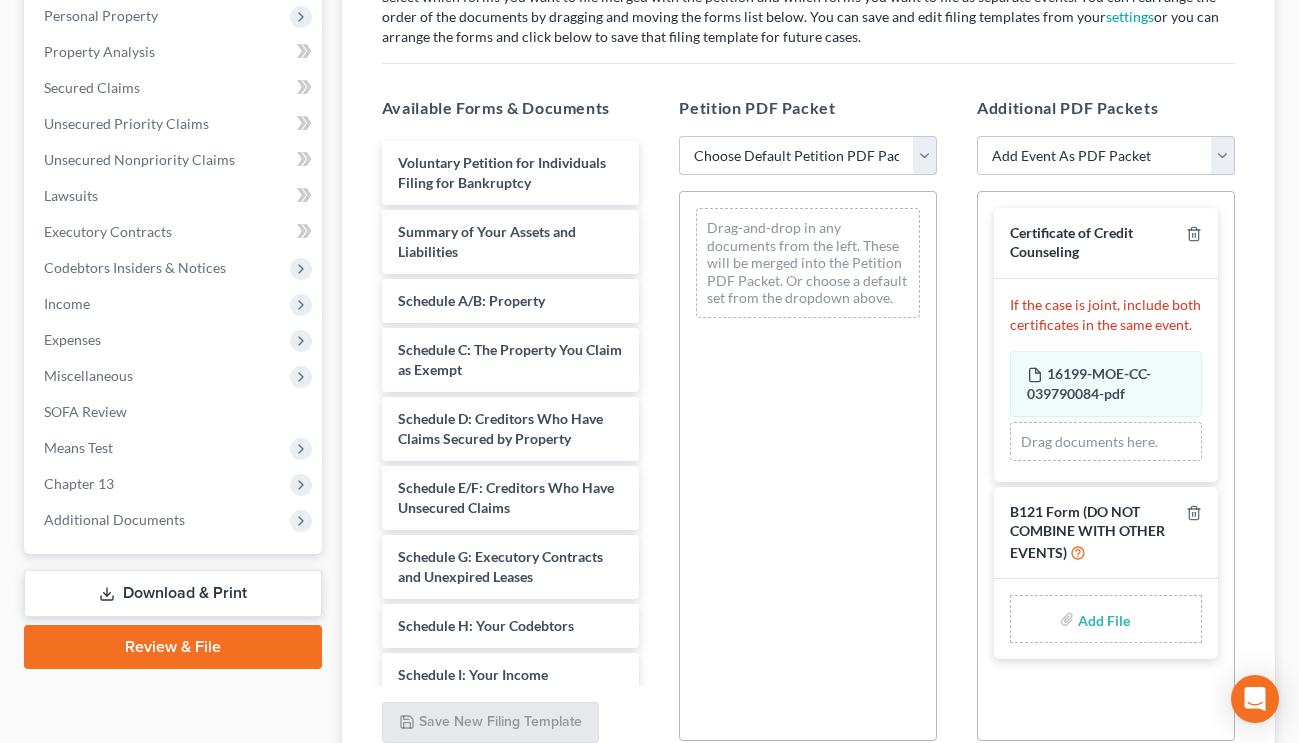 click on "Choose Default Petition PDF Packet Complete Bankruptcy Petition (all forms and schedules) Emergency Filing (Voluntary Petition and Creditor List Only)" at bounding box center [808, 156] 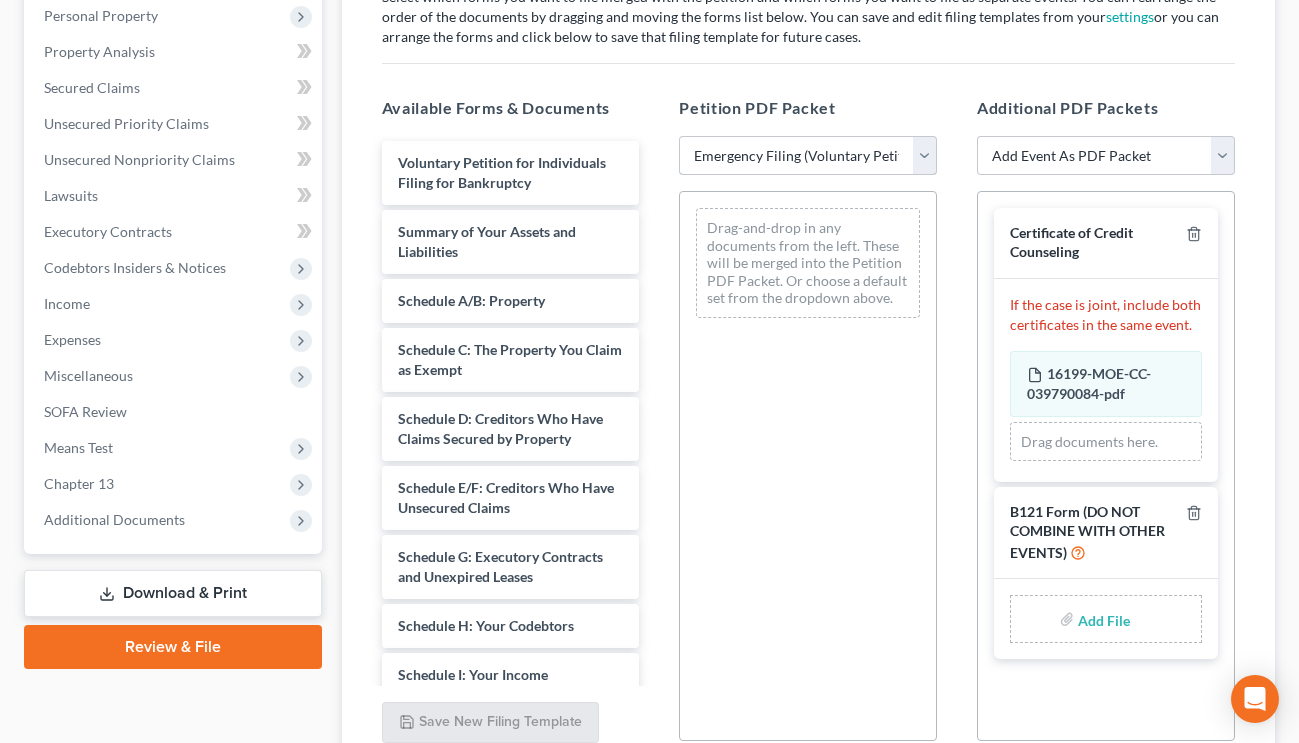 click on "Choose Default Petition PDF Packet Complete Bankruptcy Petition (all forms and schedules) Emergency Filing (Voluntary Petition and Creditor List Only)" at bounding box center [808, 156] 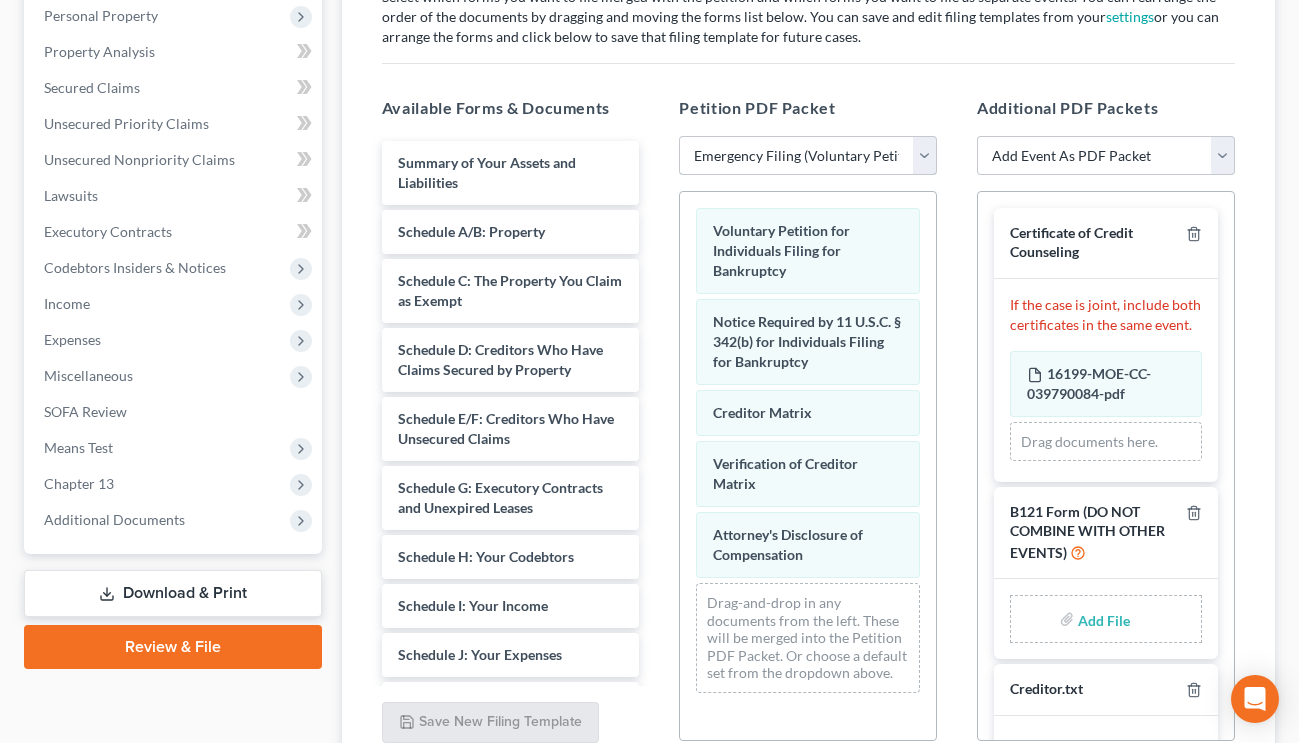 scroll, scrollTop: 43, scrollLeft: 0, axis: vertical 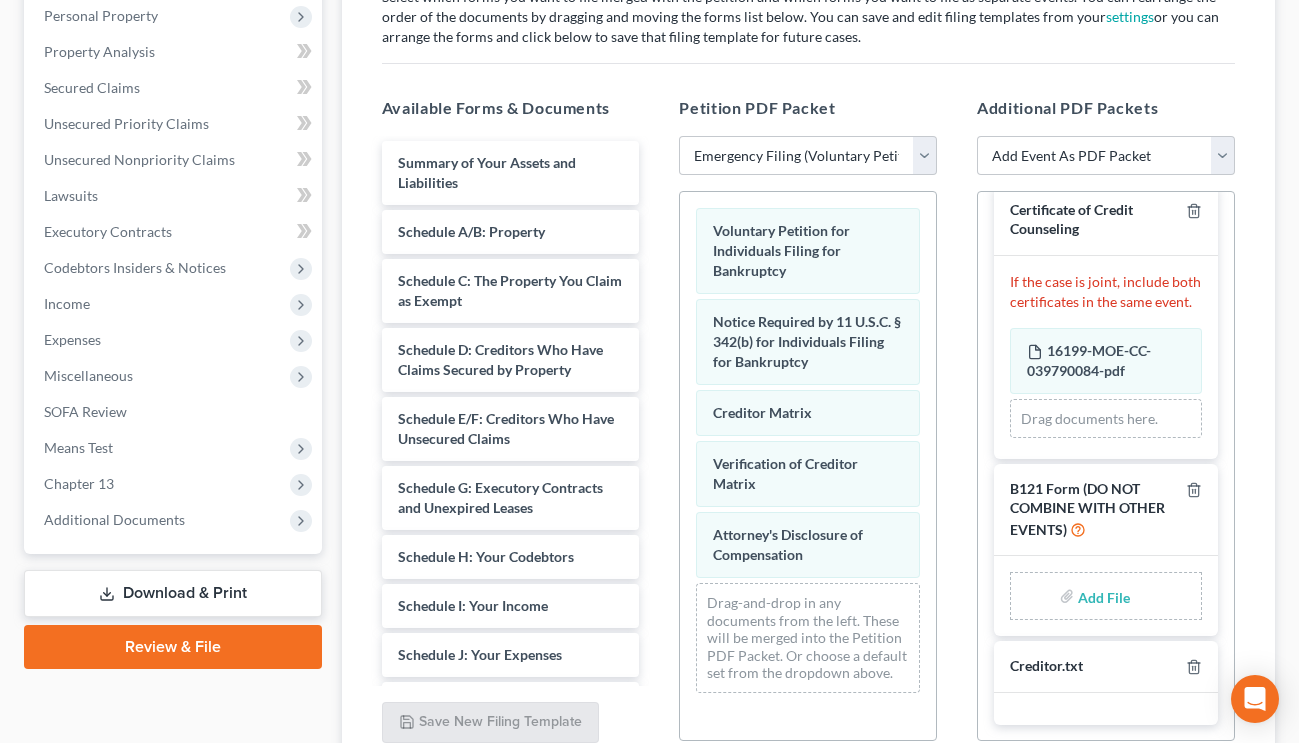 click at bounding box center [1102, 596] 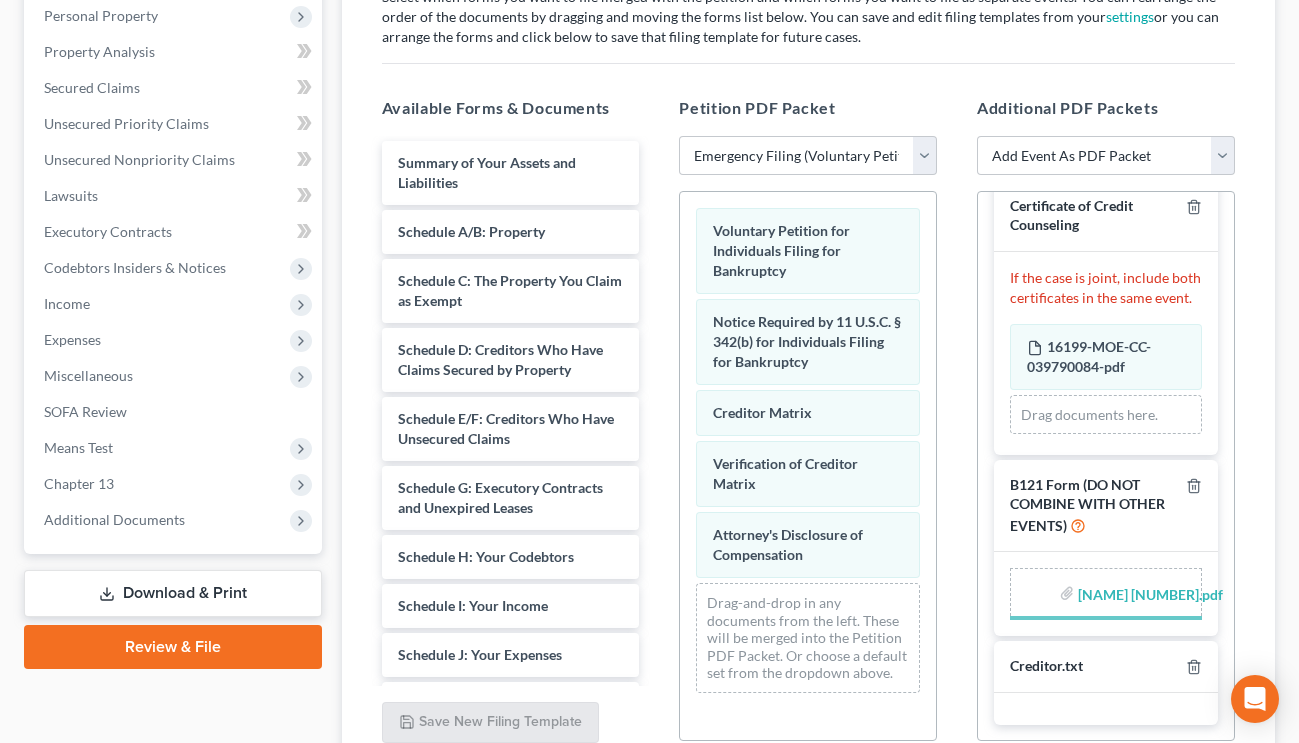 scroll, scrollTop: 15, scrollLeft: 0, axis: vertical 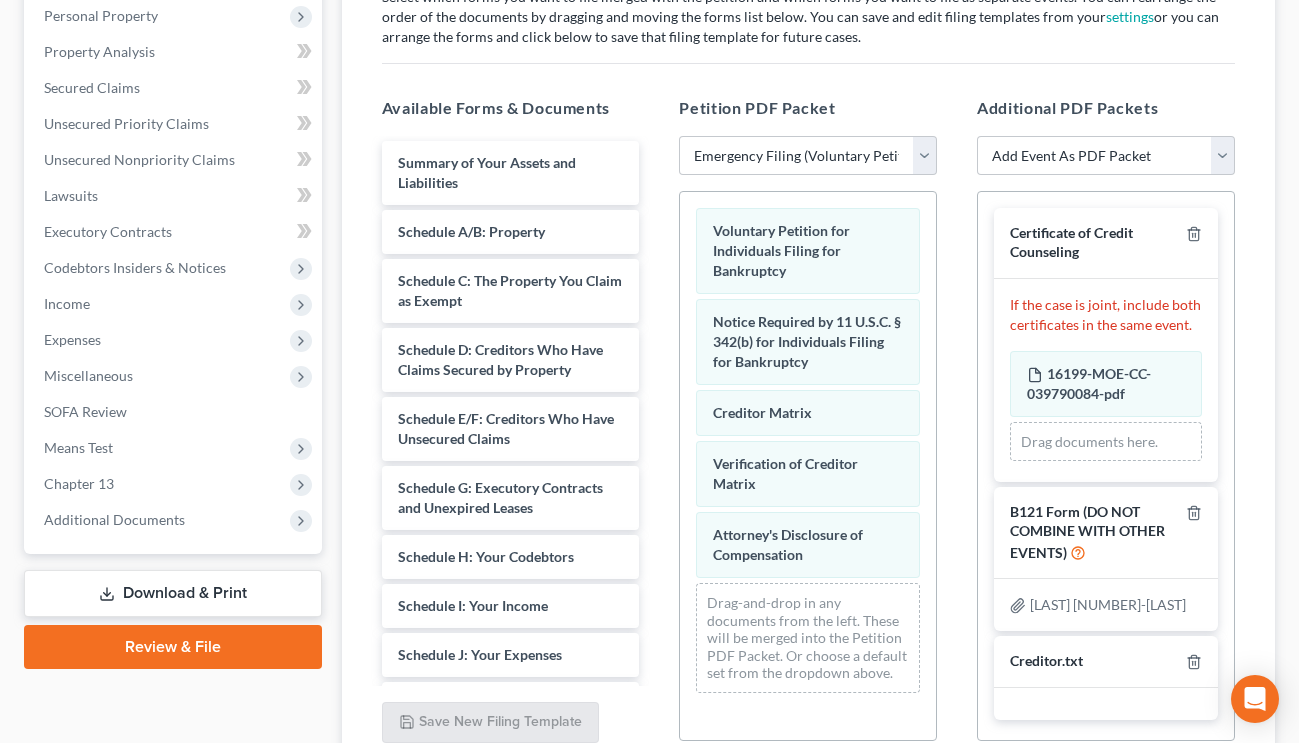 click on "Schedule H: Your Codebtors" at bounding box center [808, 333] 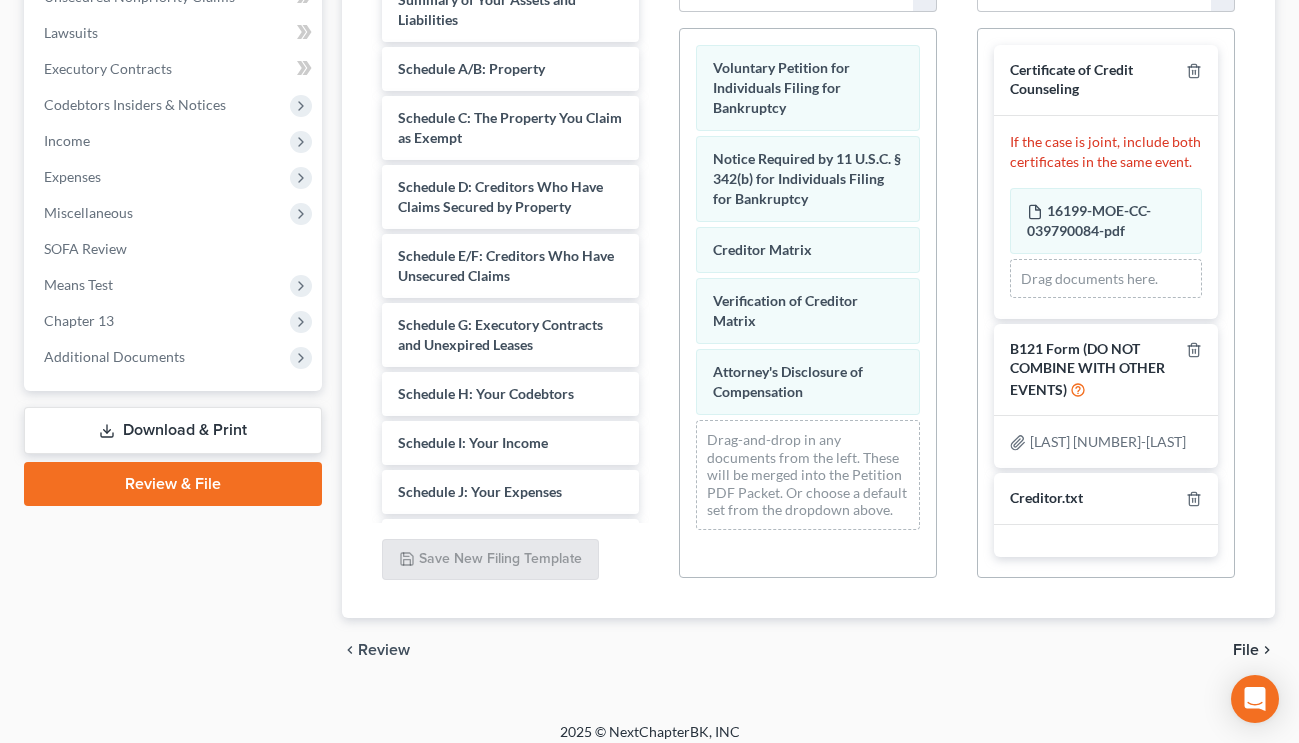 scroll, scrollTop: 531, scrollLeft: 0, axis: vertical 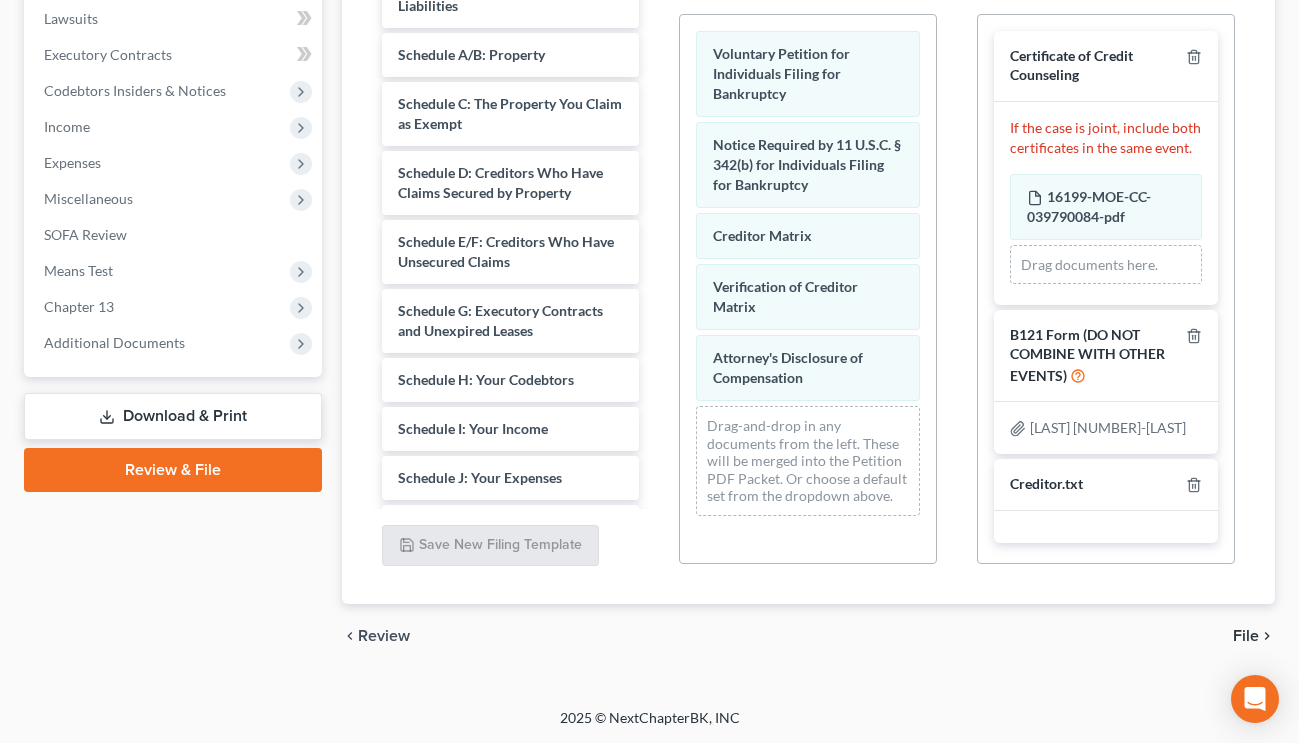 click on "File" at bounding box center [1246, 636] 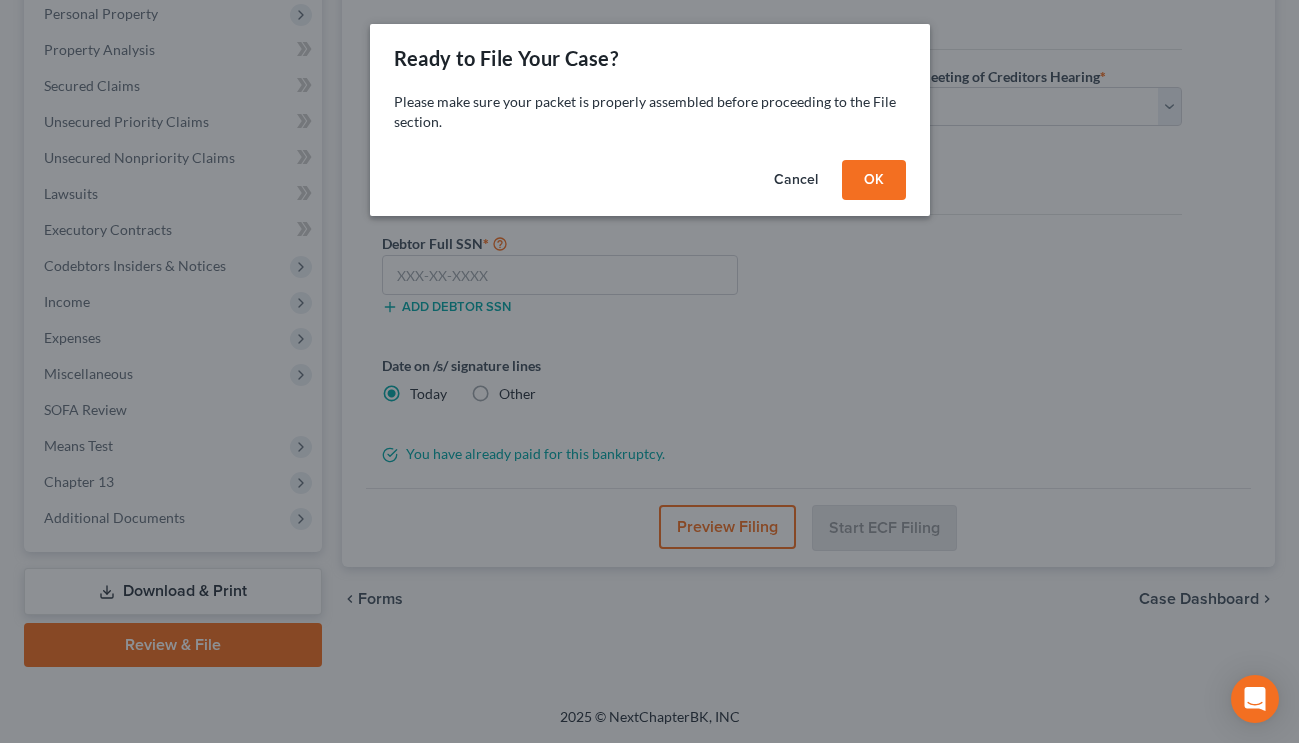 scroll, scrollTop: 354, scrollLeft: 0, axis: vertical 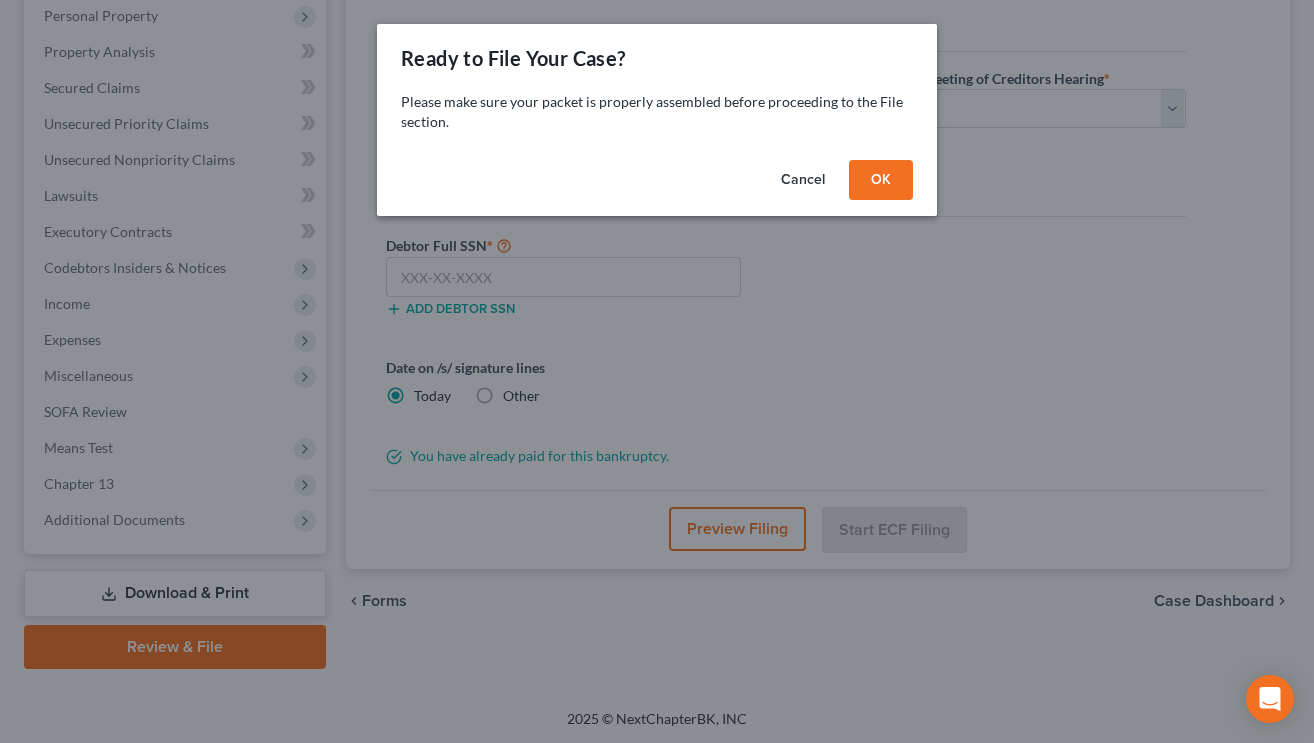 click on "OK" at bounding box center [881, 180] 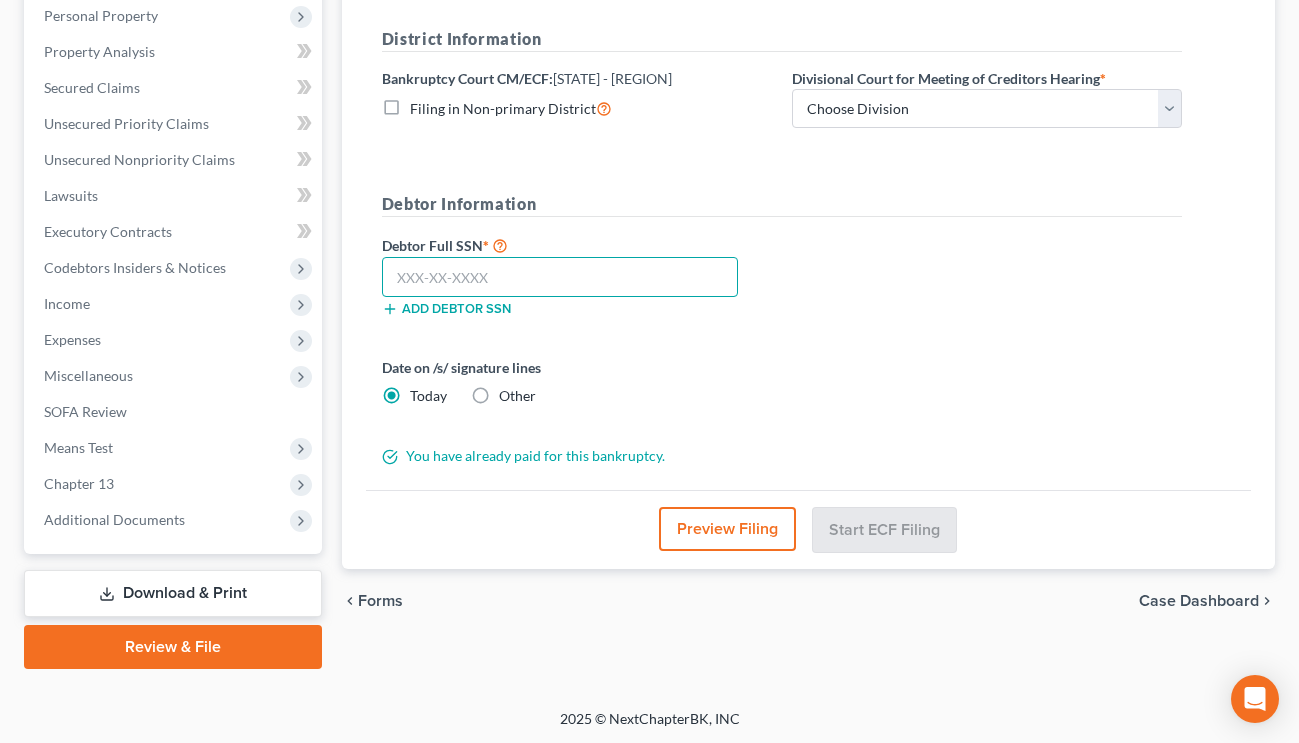 click at bounding box center [560, 277] 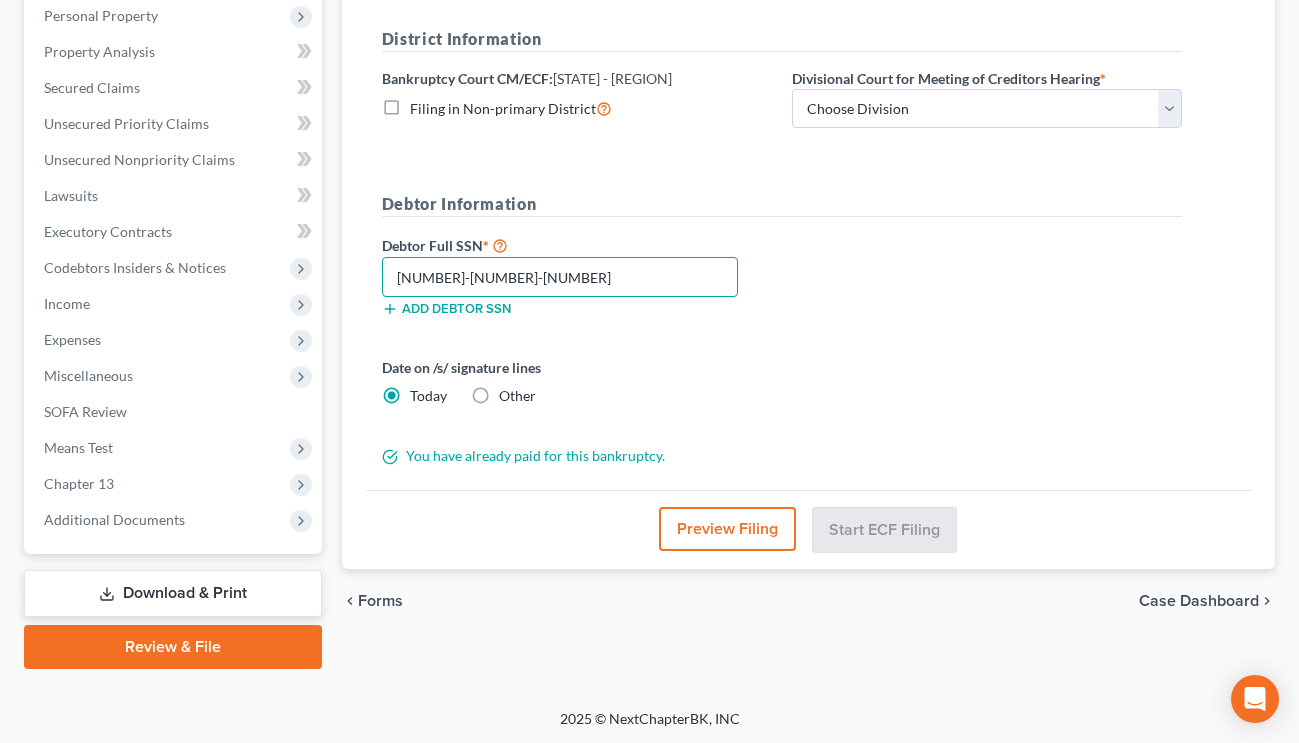 type on "[PHONE]" 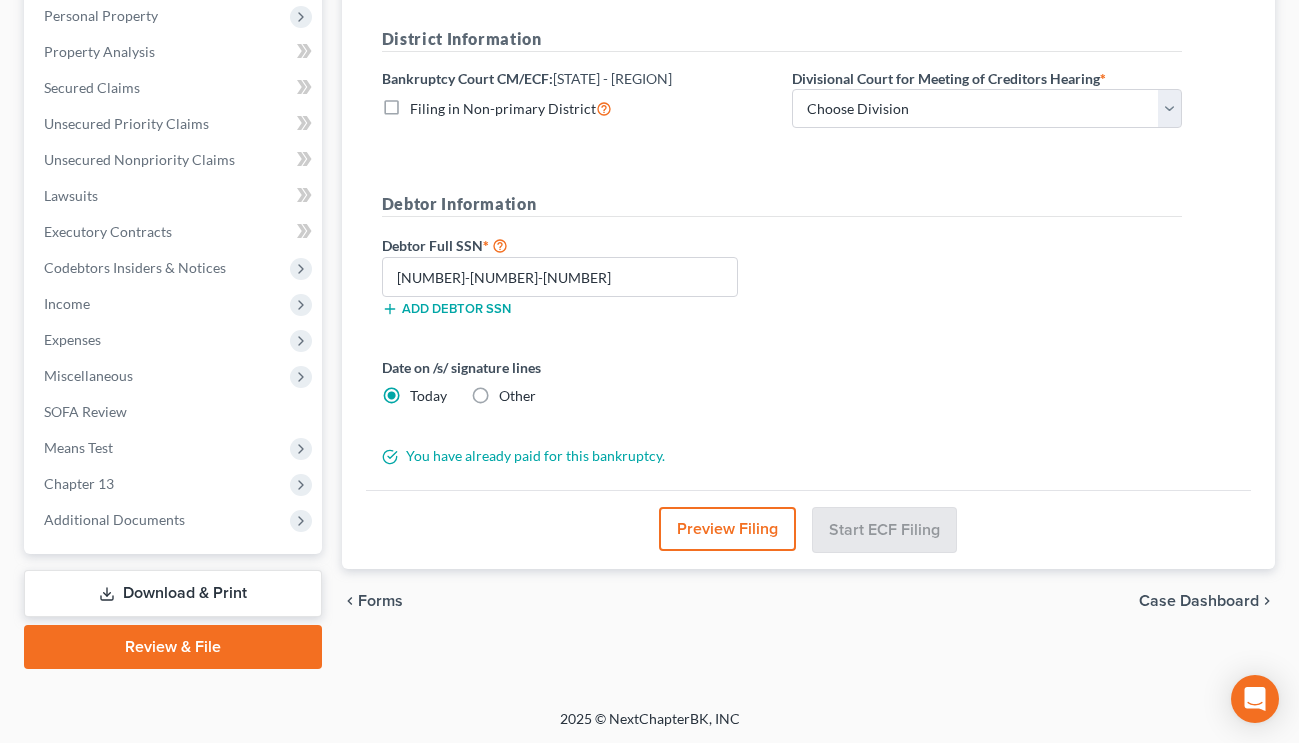 click on "Other" at bounding box center [517, 396] 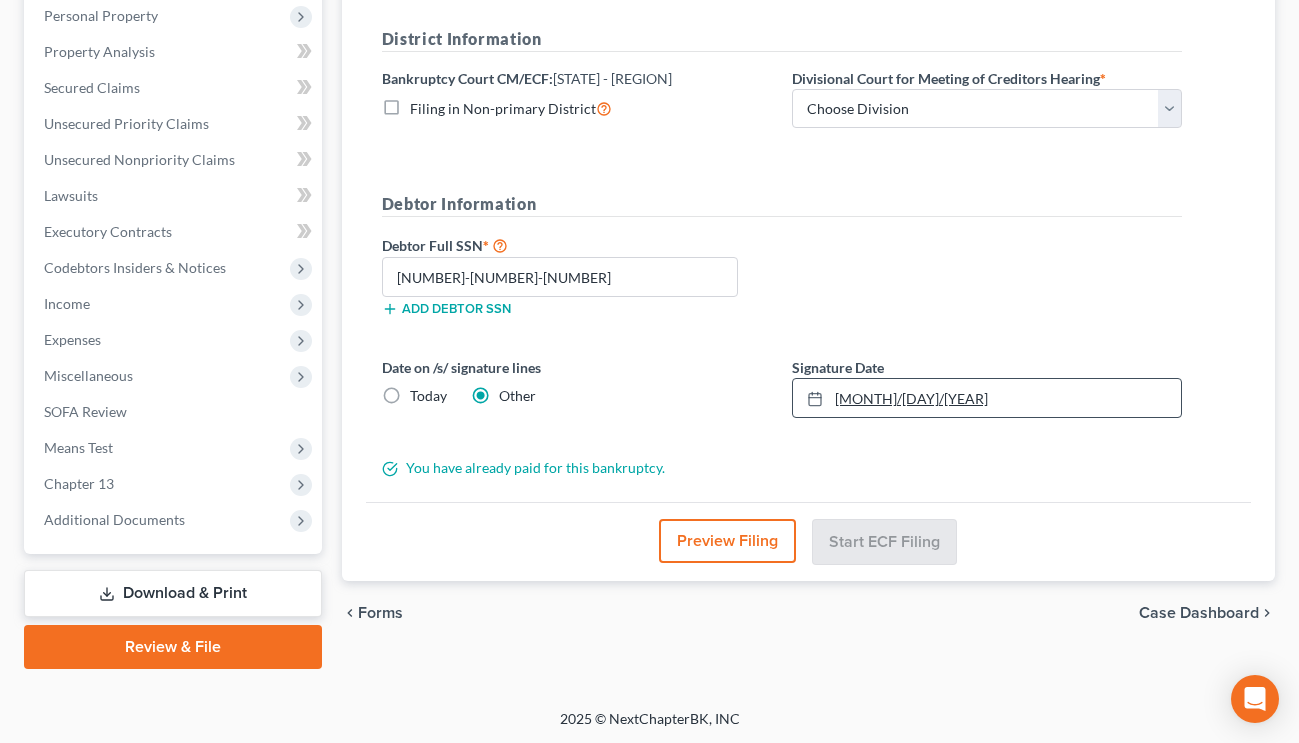click on "[MM]/[DD]/[YYYY]" at bounding box center [987, 398] 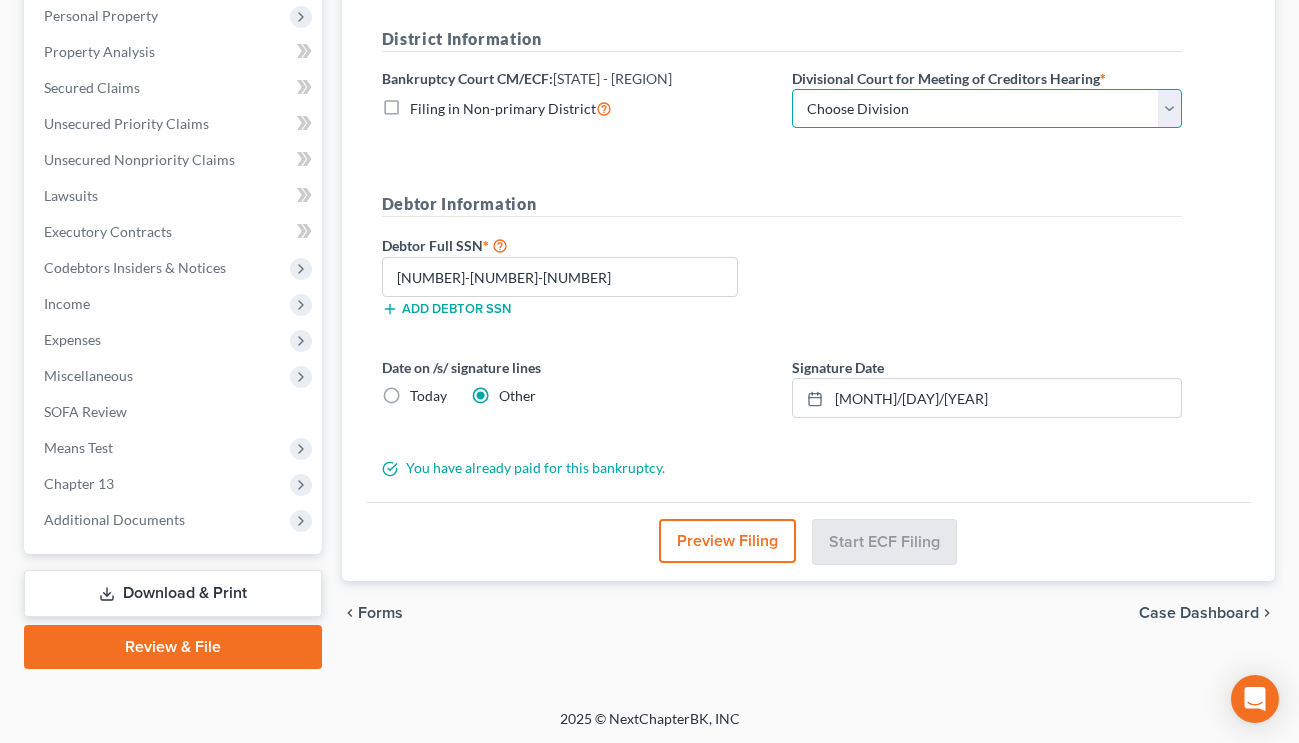 click on "Choose Division [CITY] [CITY] [CITY]" at bounding box center (987, 109) 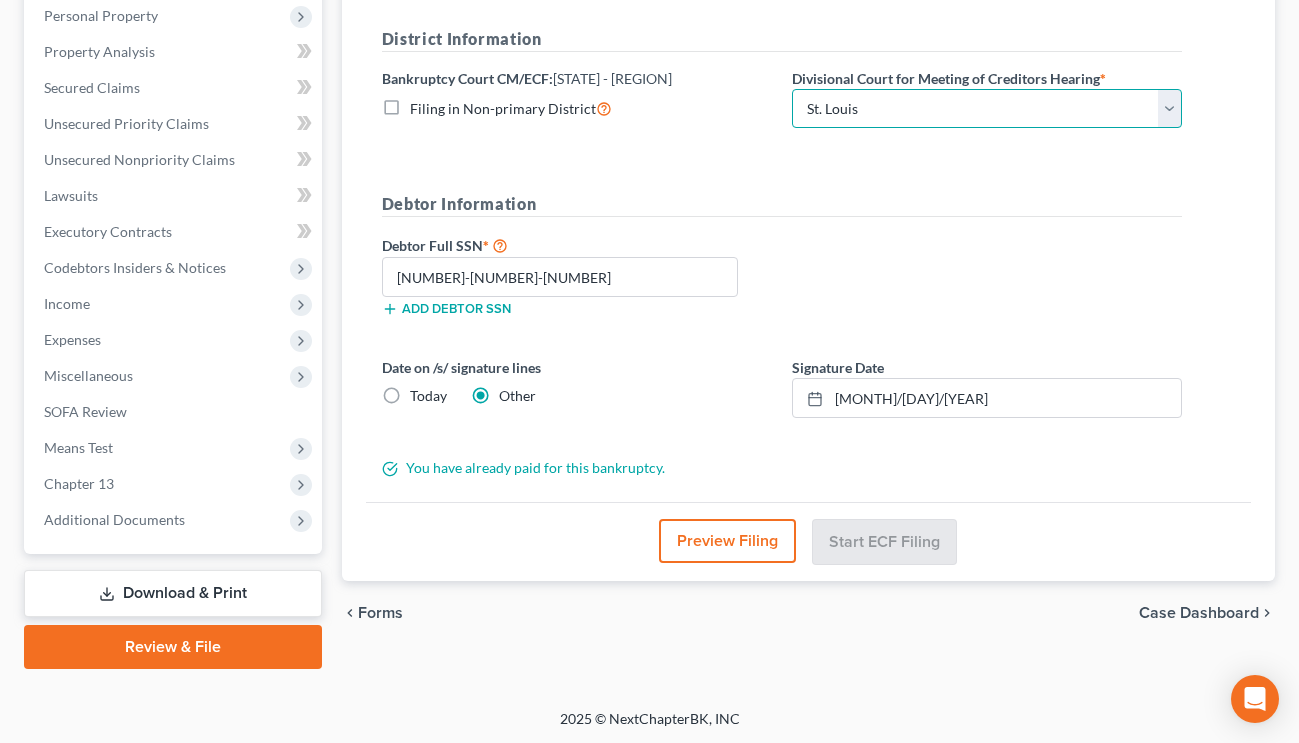 click on "Choose Division [CITY] [CITY] [CITY]" at bounding box center [987, 109] 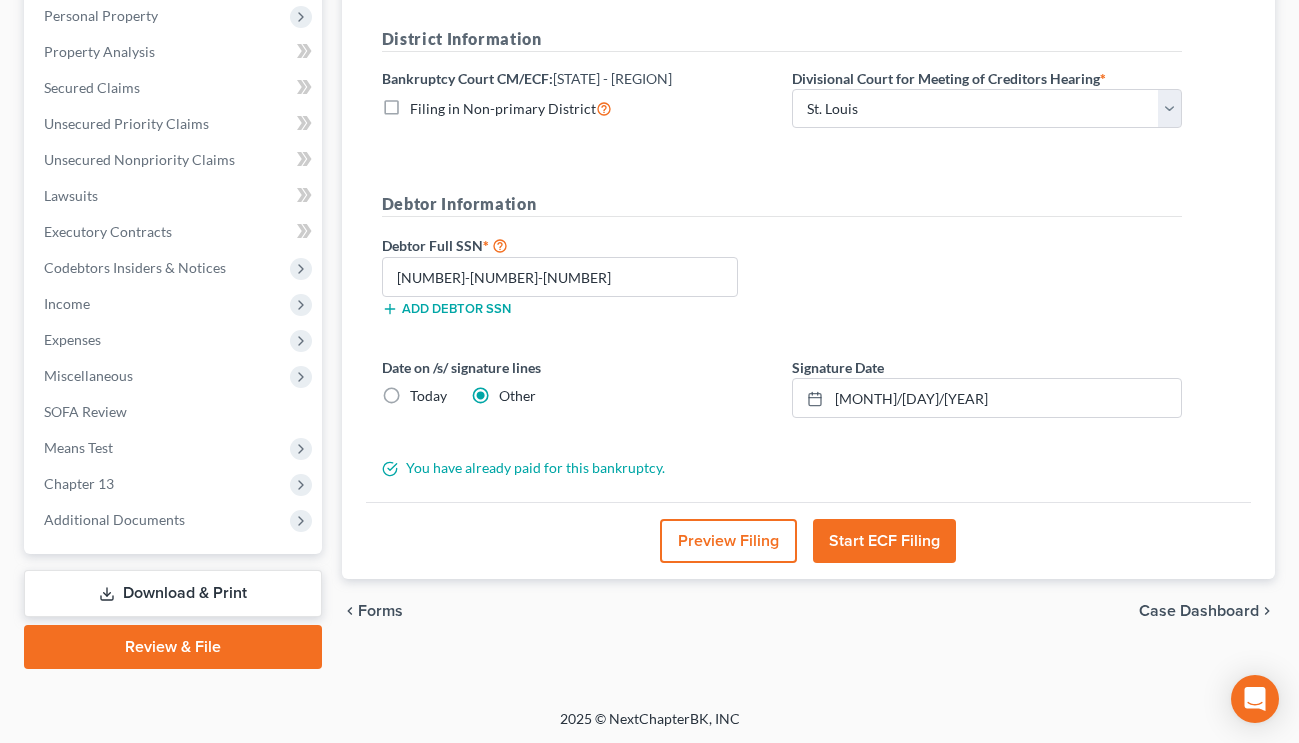 click on "Start ECF Filing" at bounding box center [884, 541] 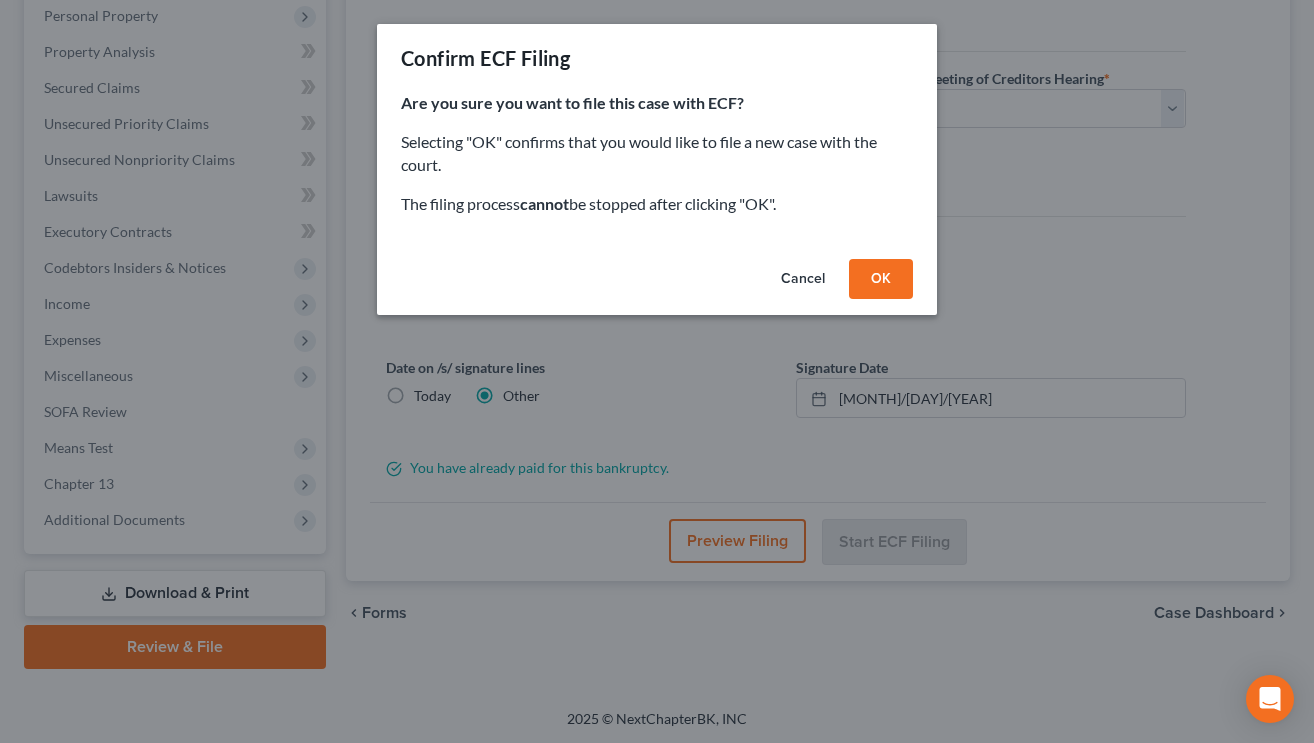 click on "OK" at bounding box center [881, 279] 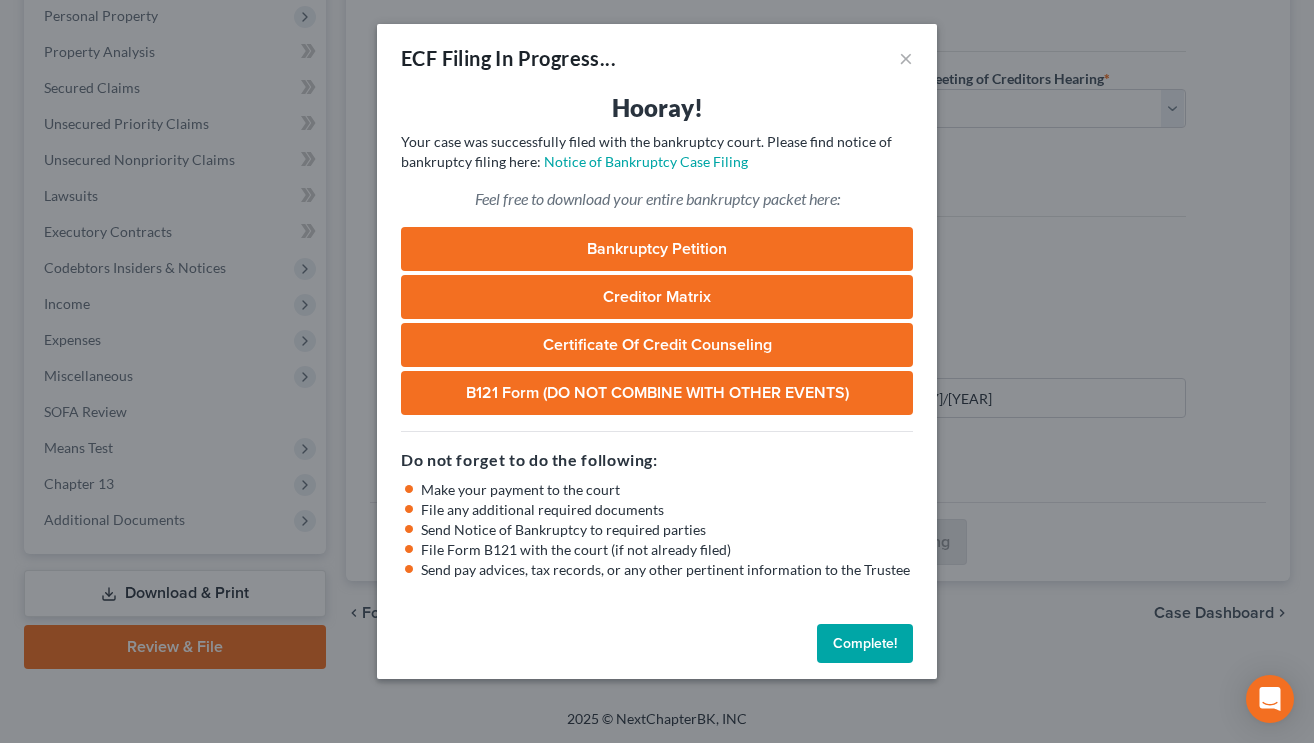 click on "Complete!" at bounding box center (865, 644) 